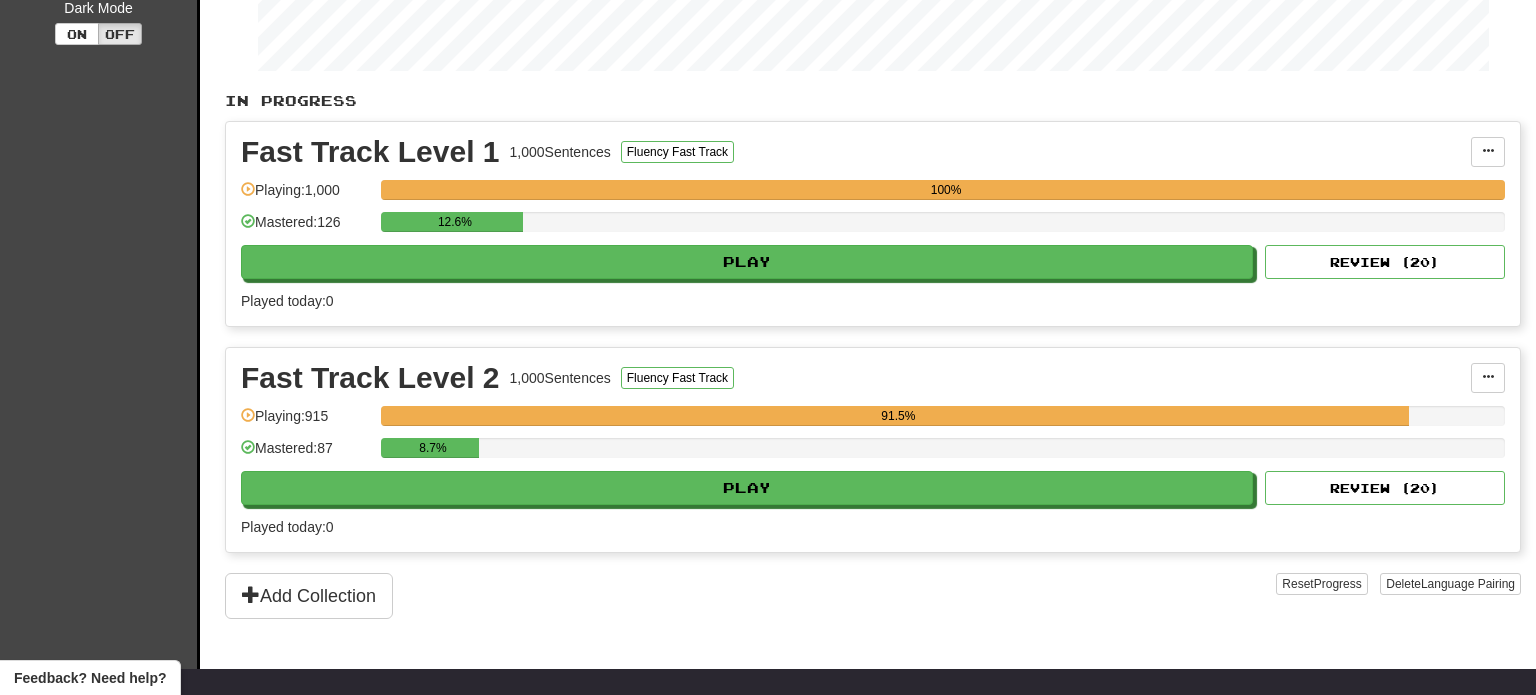 scroll, scrollTop: 344, scrollLeft: 0, axis: vertical 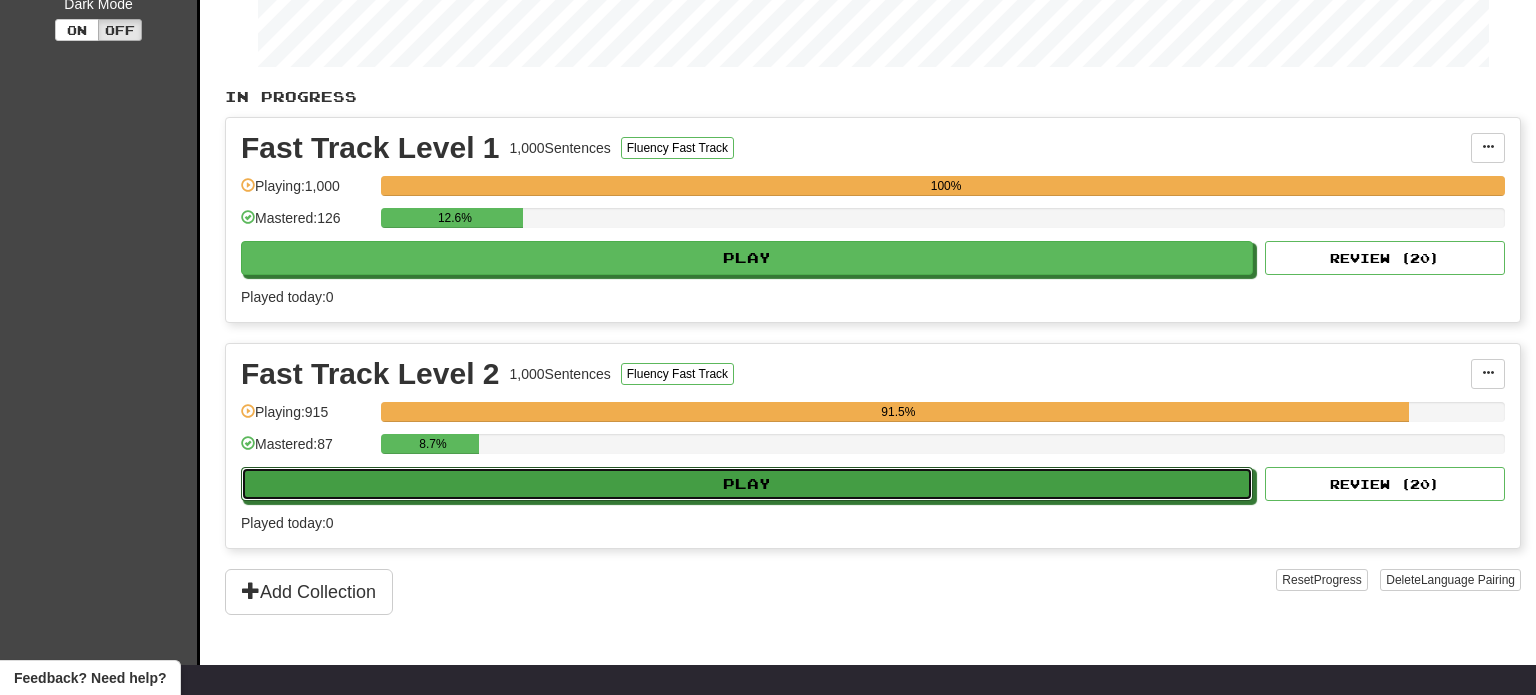 click on "Play" at bounding box center (747, 484) 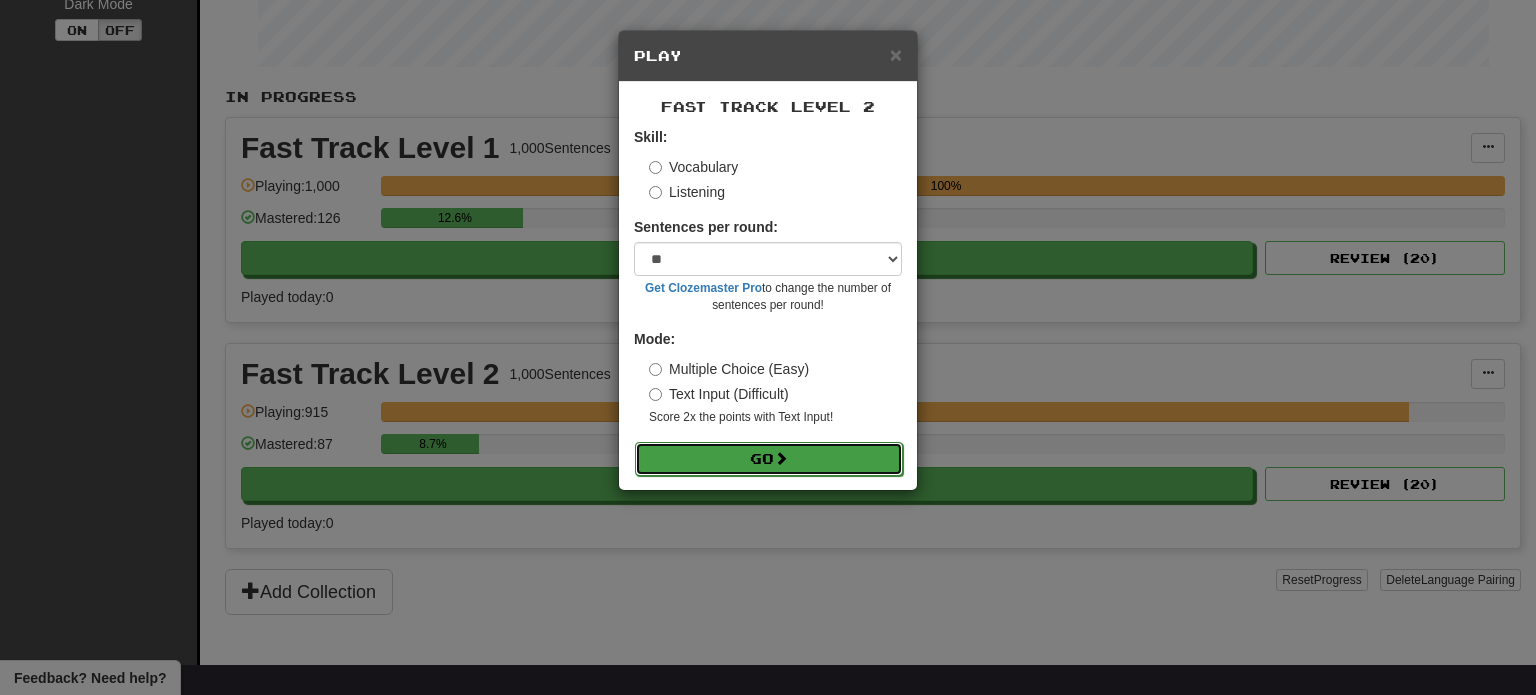 click on "Go" at bounding box center [769, 459] 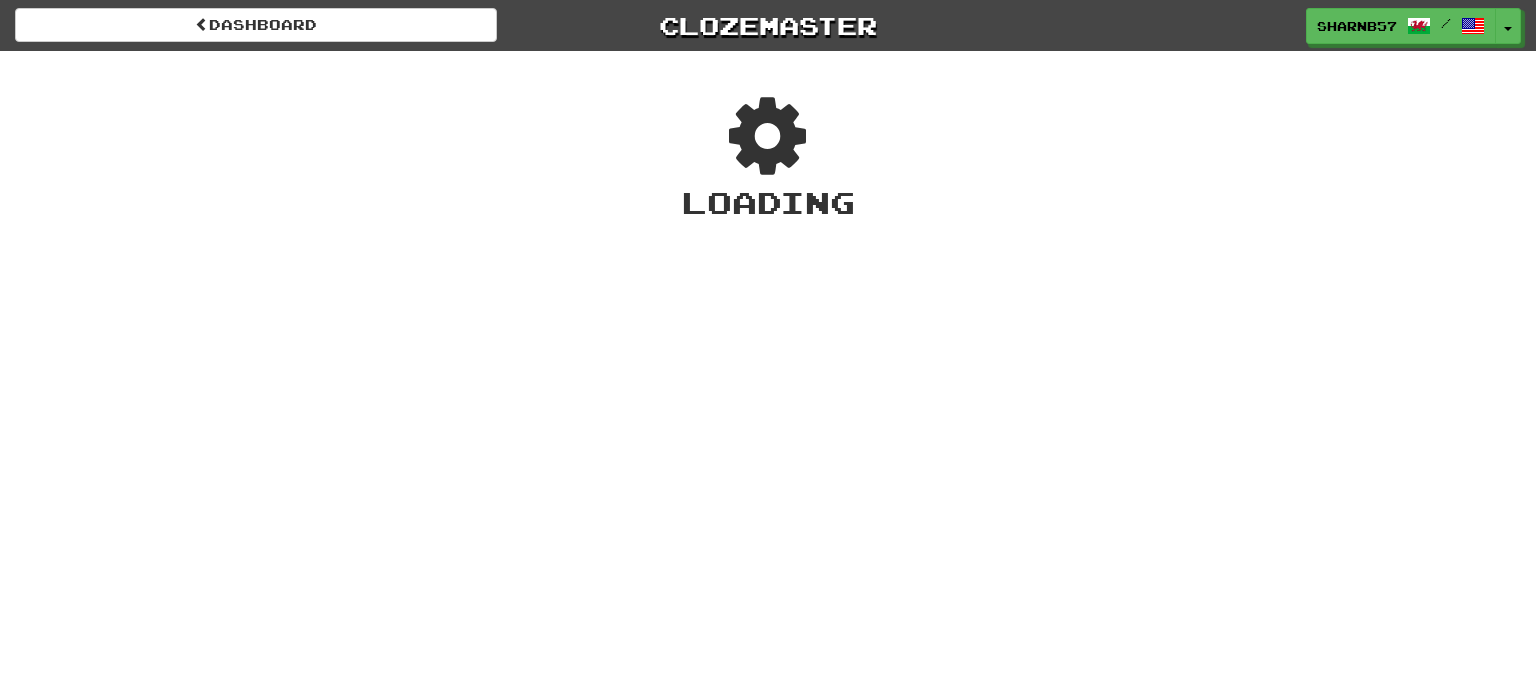 scroll, scrollTop: 0, scrollLeft: 0, axis: both 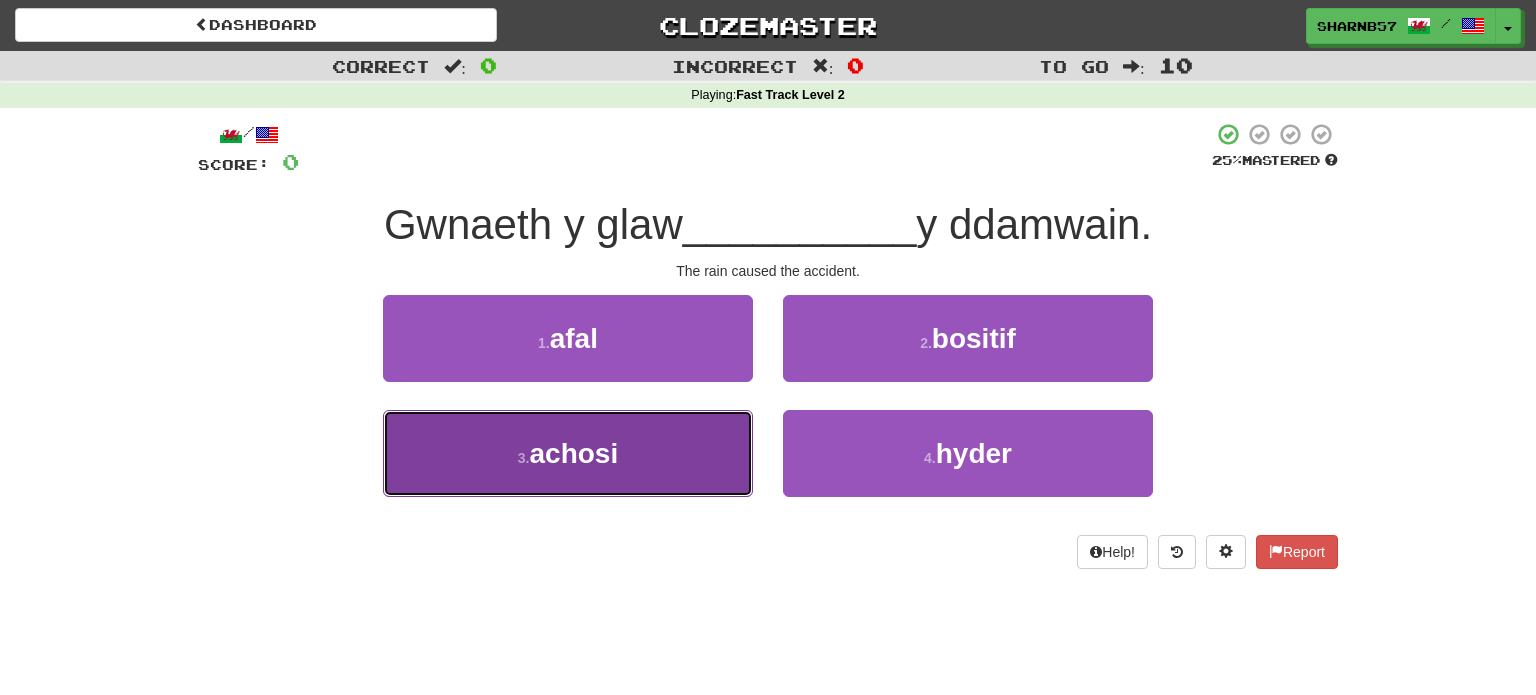 click on "3 .  achosi" at bounding box center [568, 453] 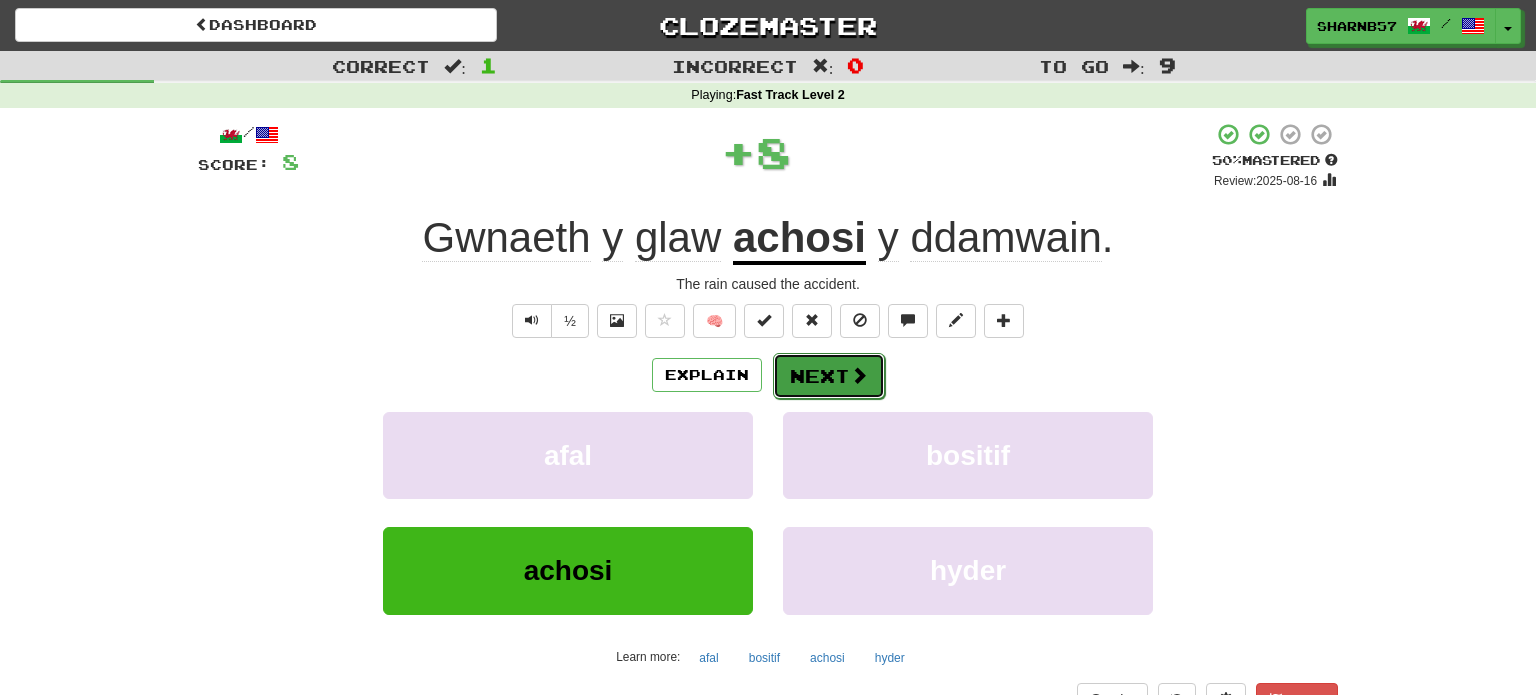click on "Next" at bounding box center [829, 376] 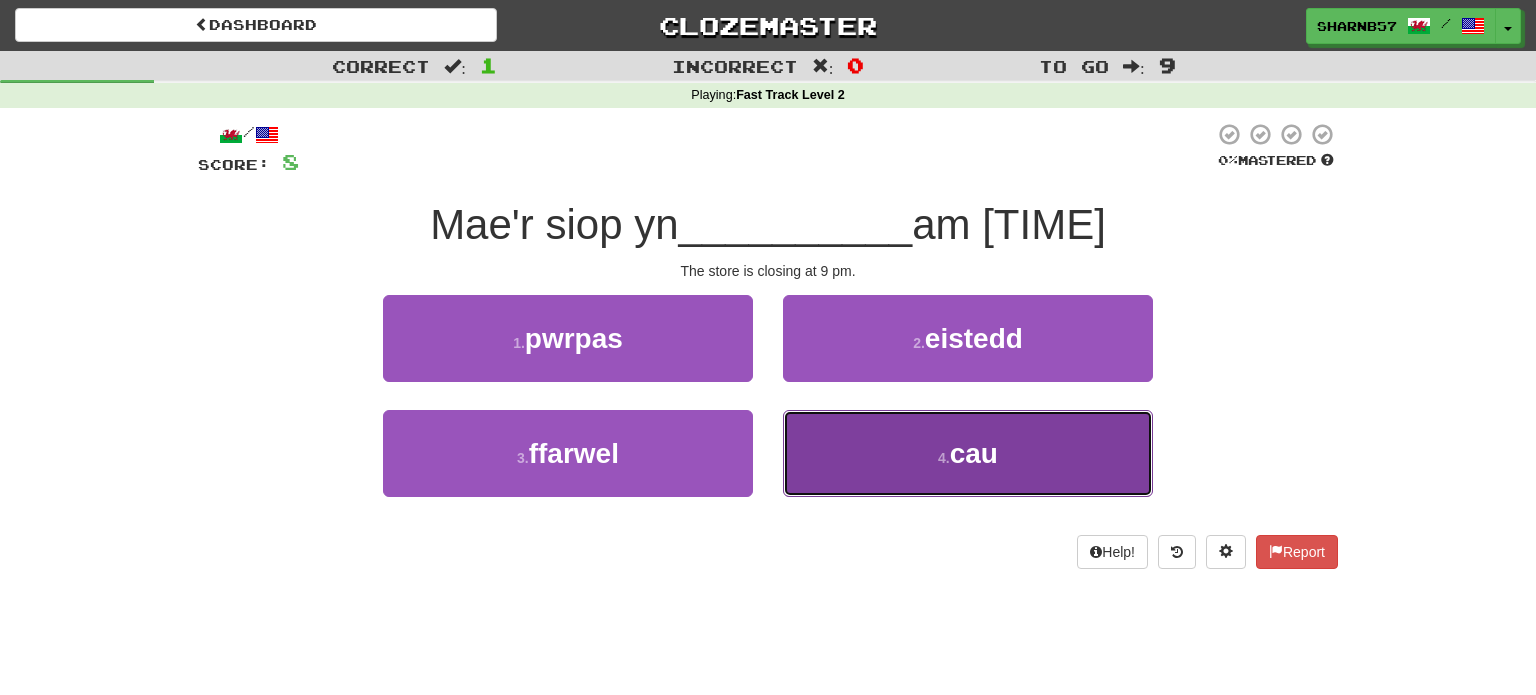 click on "4 .  cau" at bounding box center (968, 453) 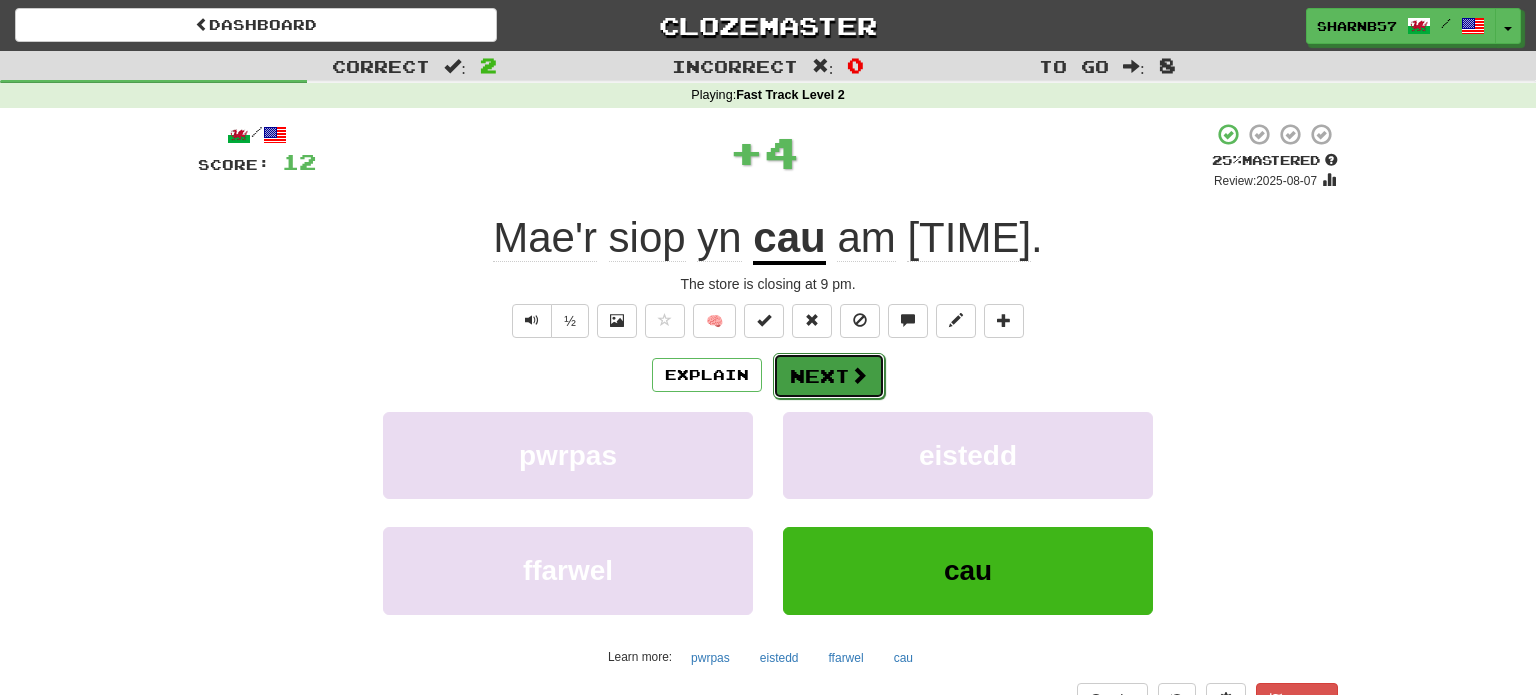 click on "Next" at bounding box center (829, 376) 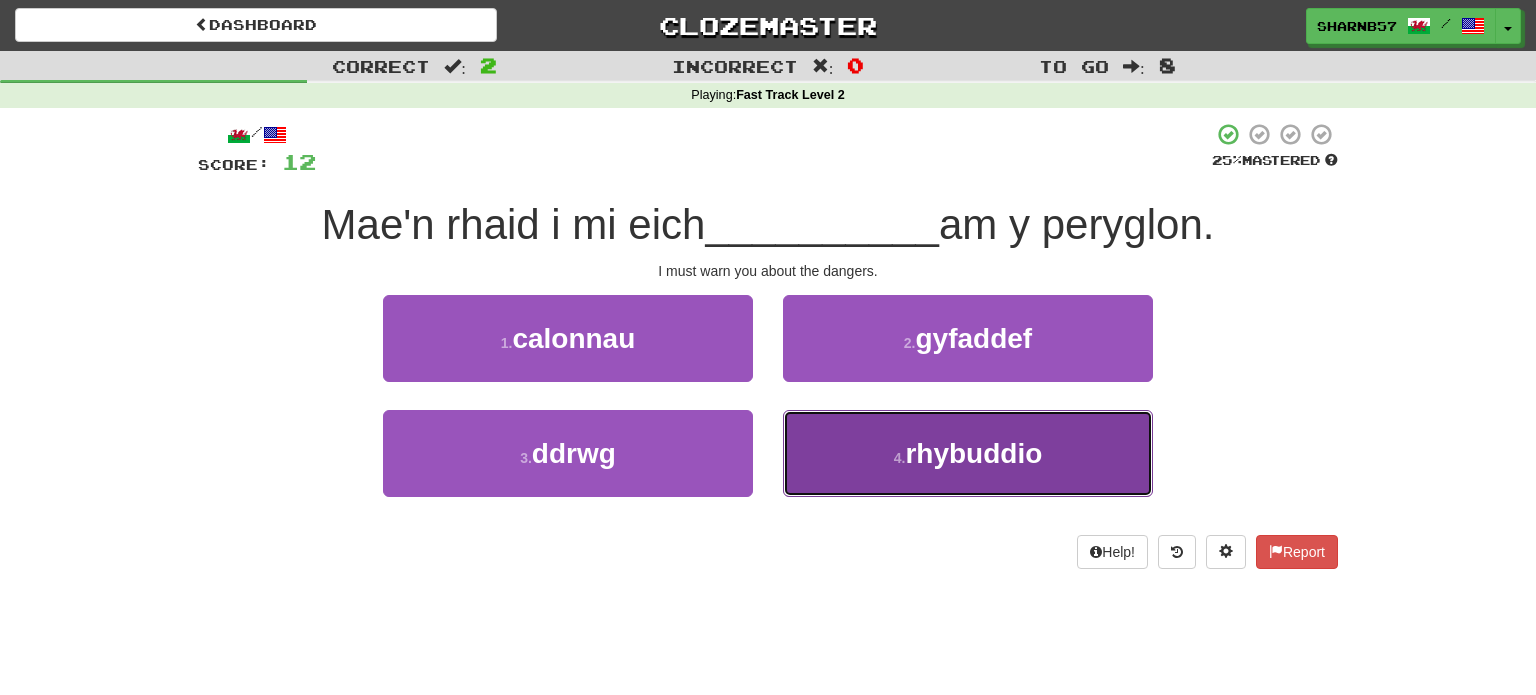 click on "4 .  rhybuddio" at bounding box center [968, 453] 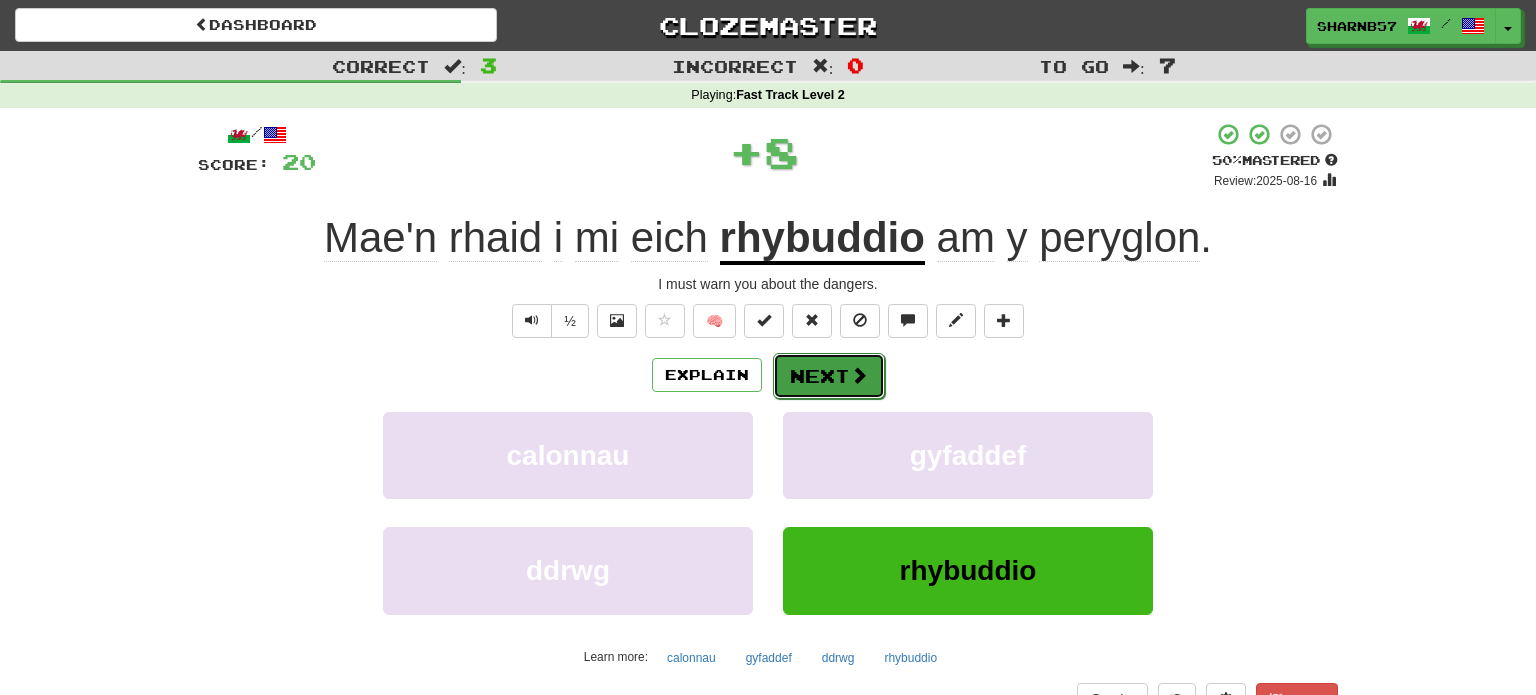 click on "Next" at bounding box center [829, 376] 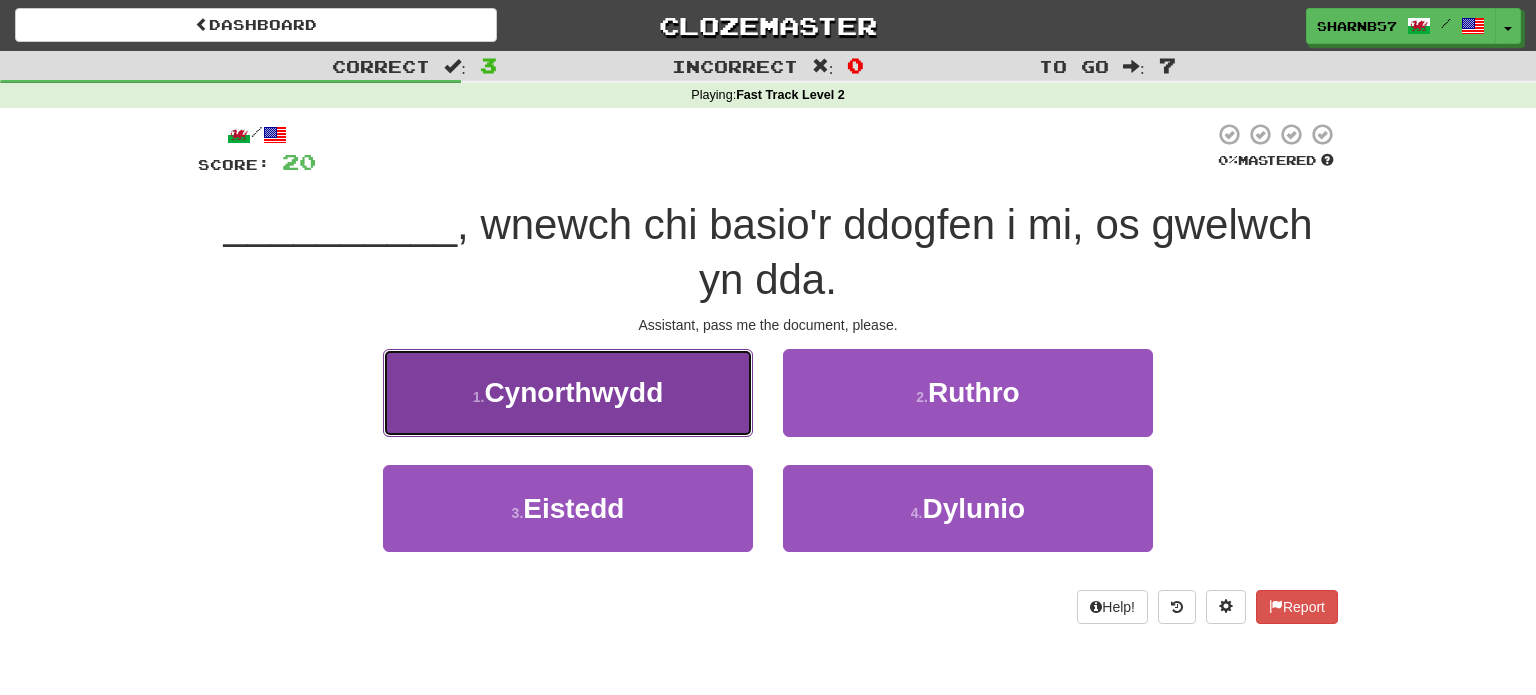 click on "1 .  Cynorthwydd" at bounding box center [568, 392] 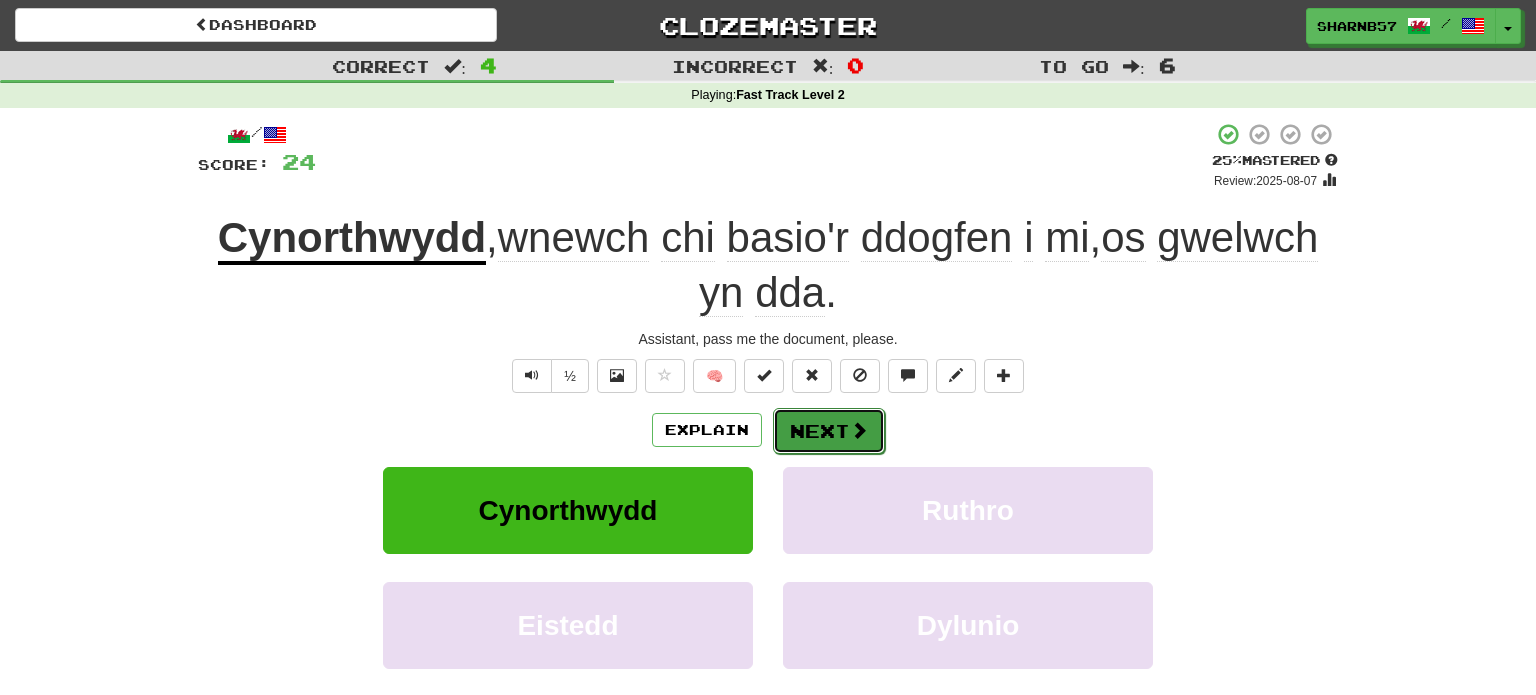 click on "Next" at bounding box center (829, 431) 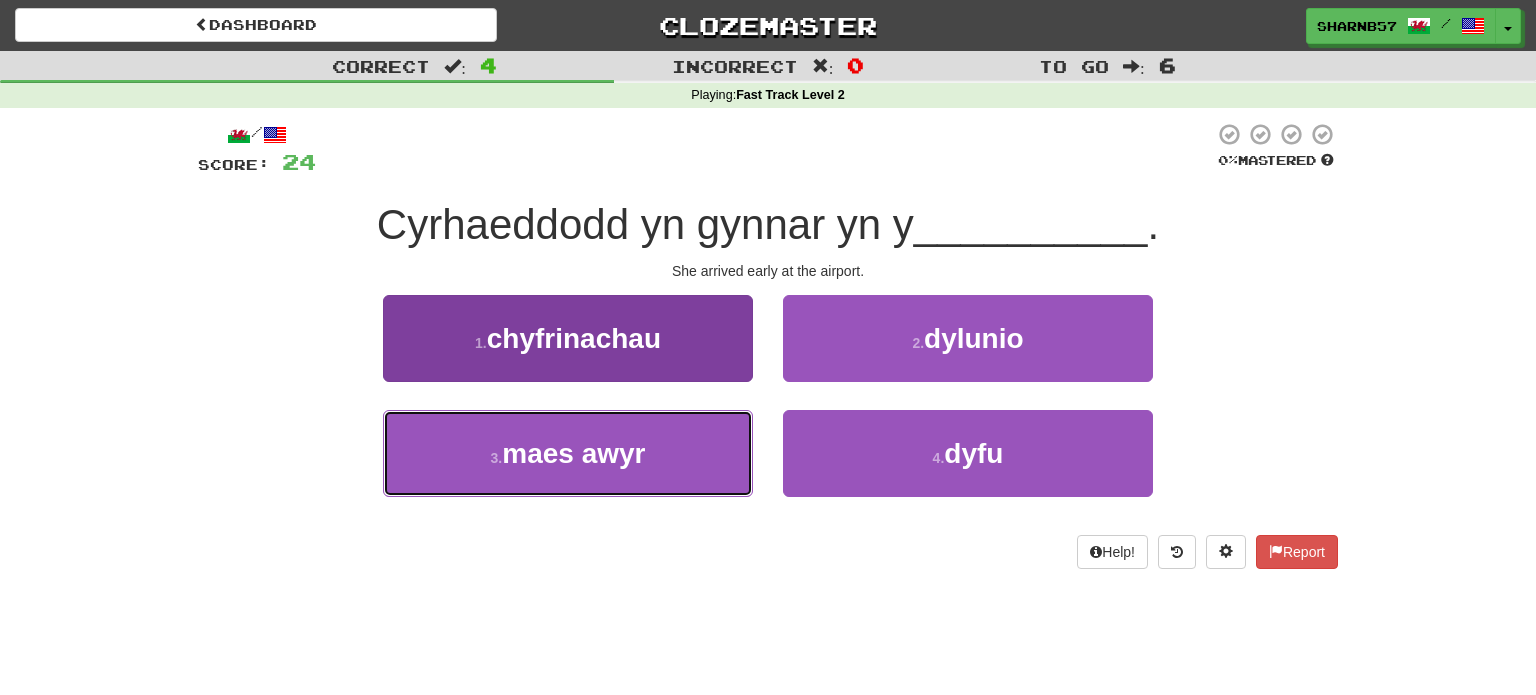 click on "3 .  maes awyr" at bounding box center (568, 453) 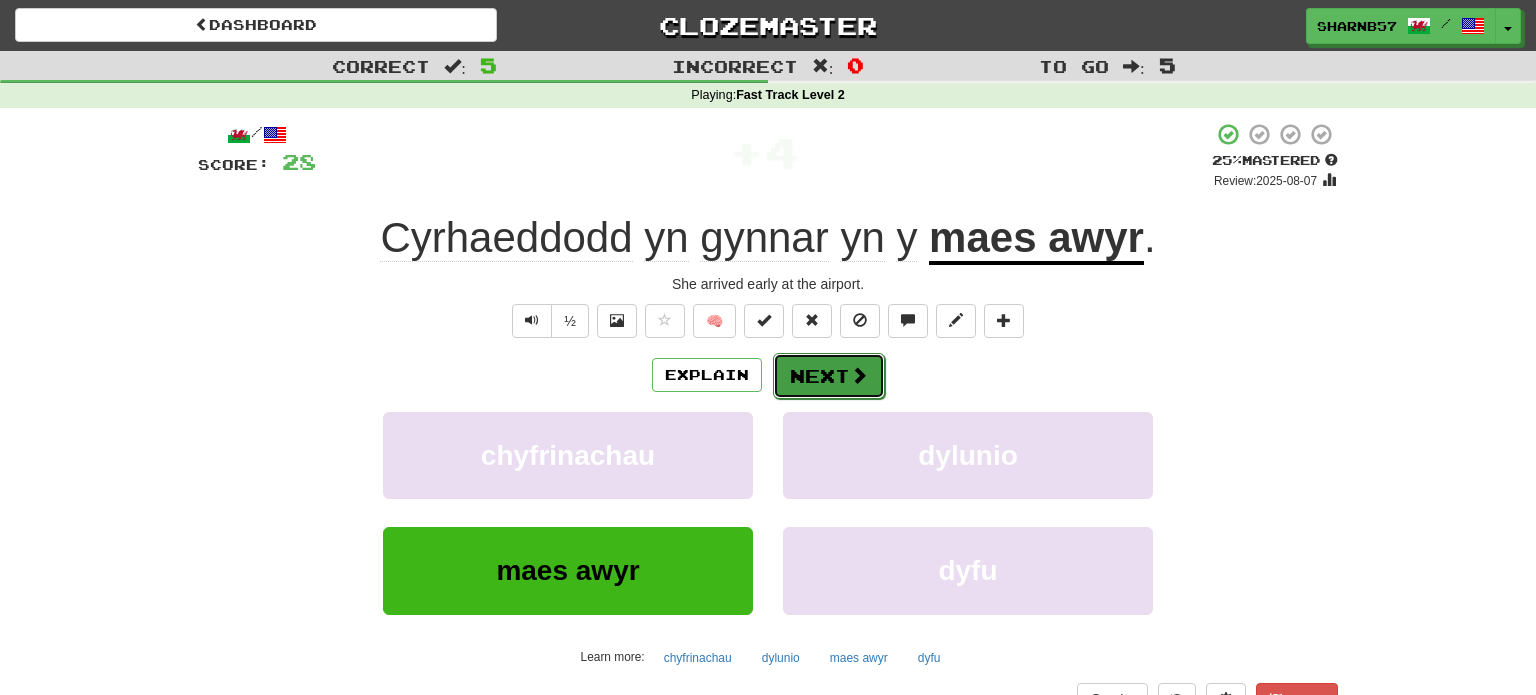 click on "Next" at bounding box center (829, 376) 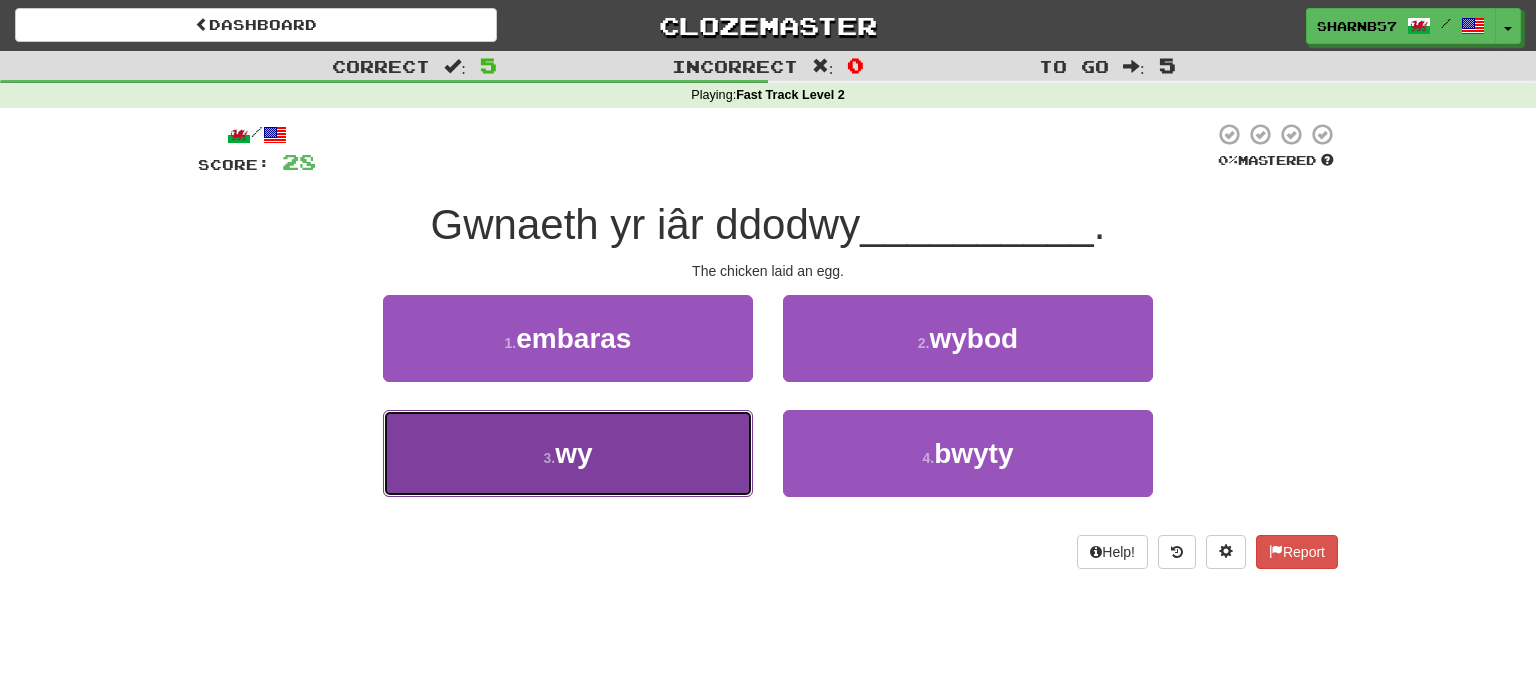 click on "3 .  wy" at bounding box center (568, 453) 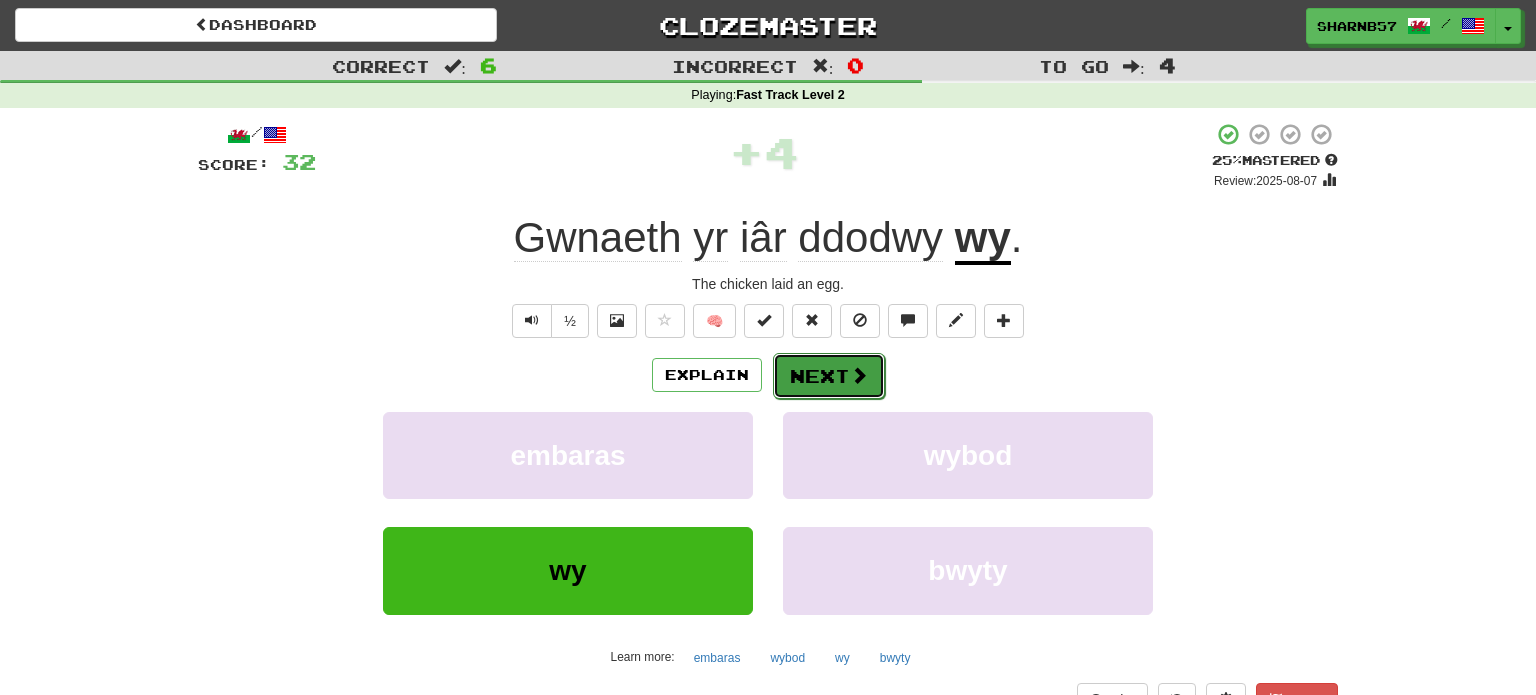 click on "Next" at bounding box center [829, 376] 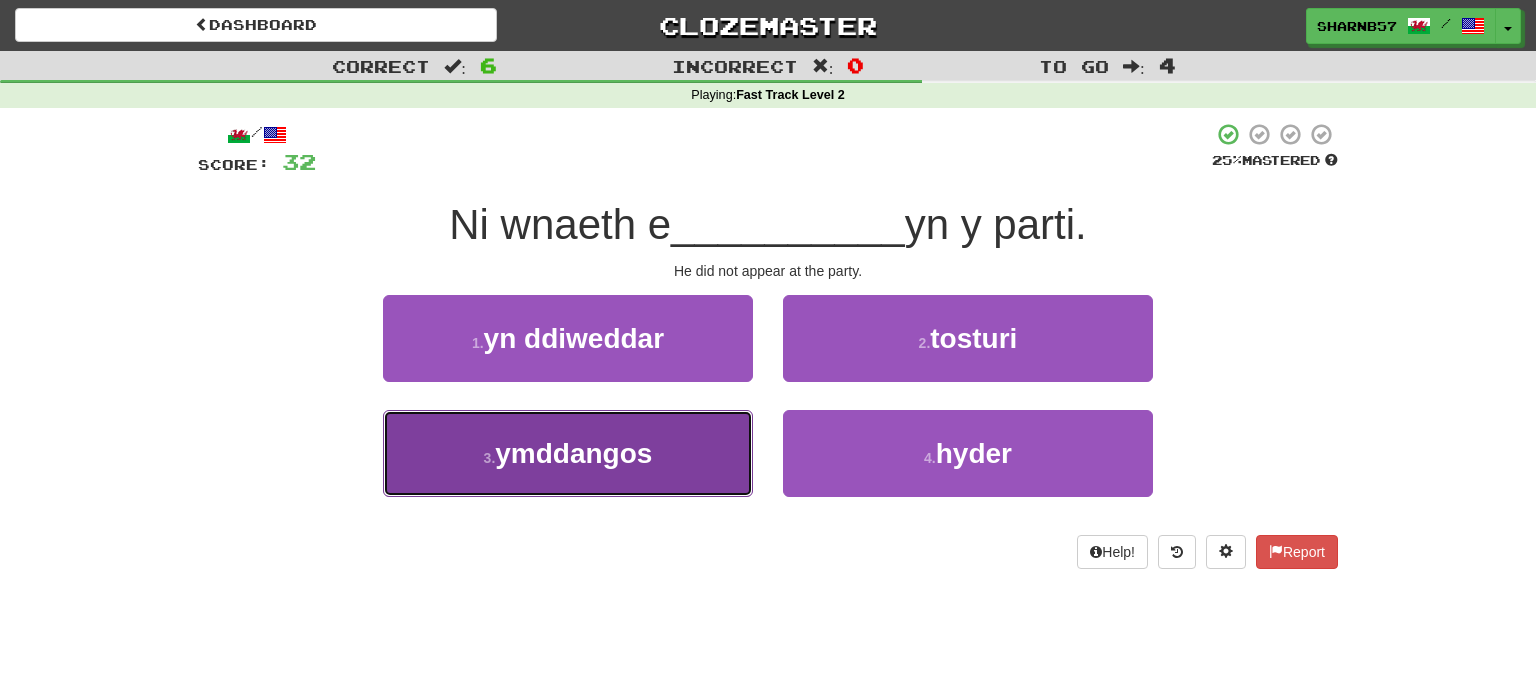 click on "3 .  ymddangos" at bounding box center (568, 453) 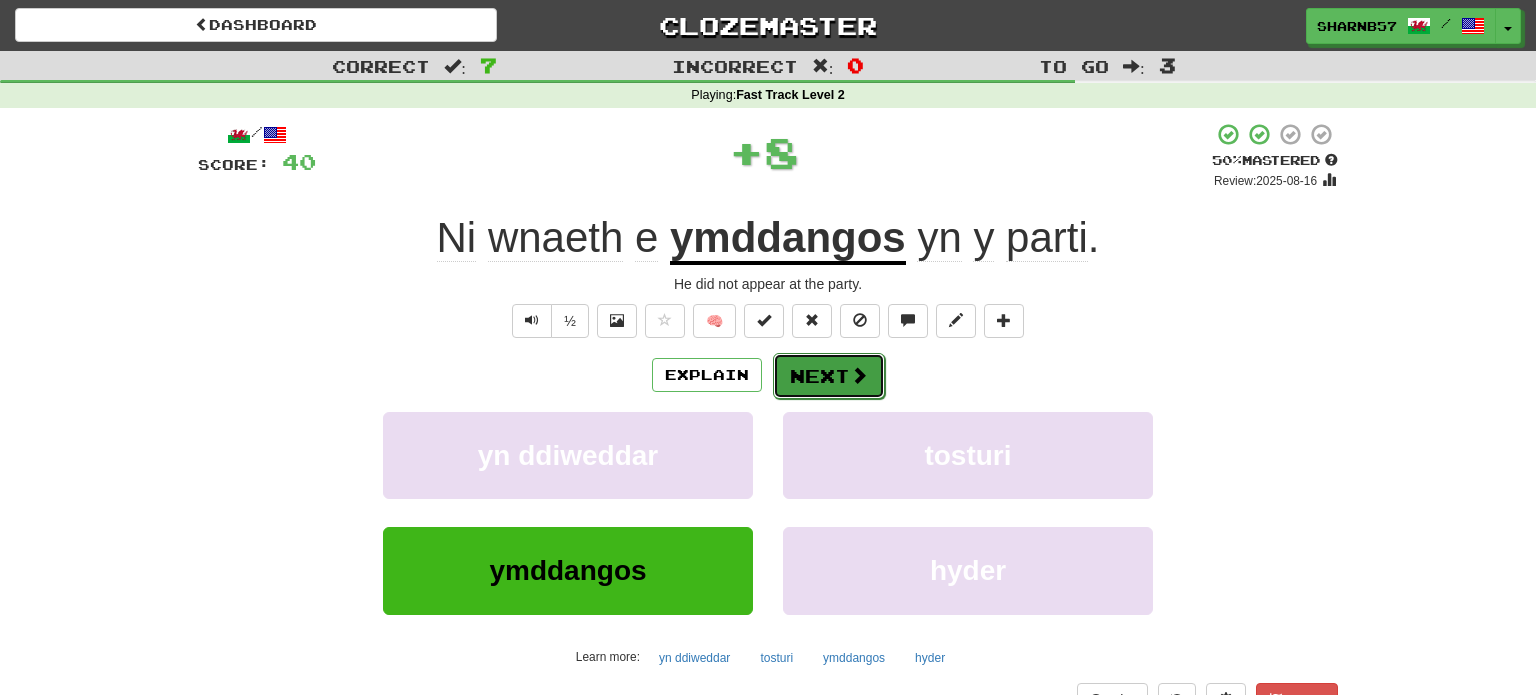 click on "Next" at bounding box center [829, 376] 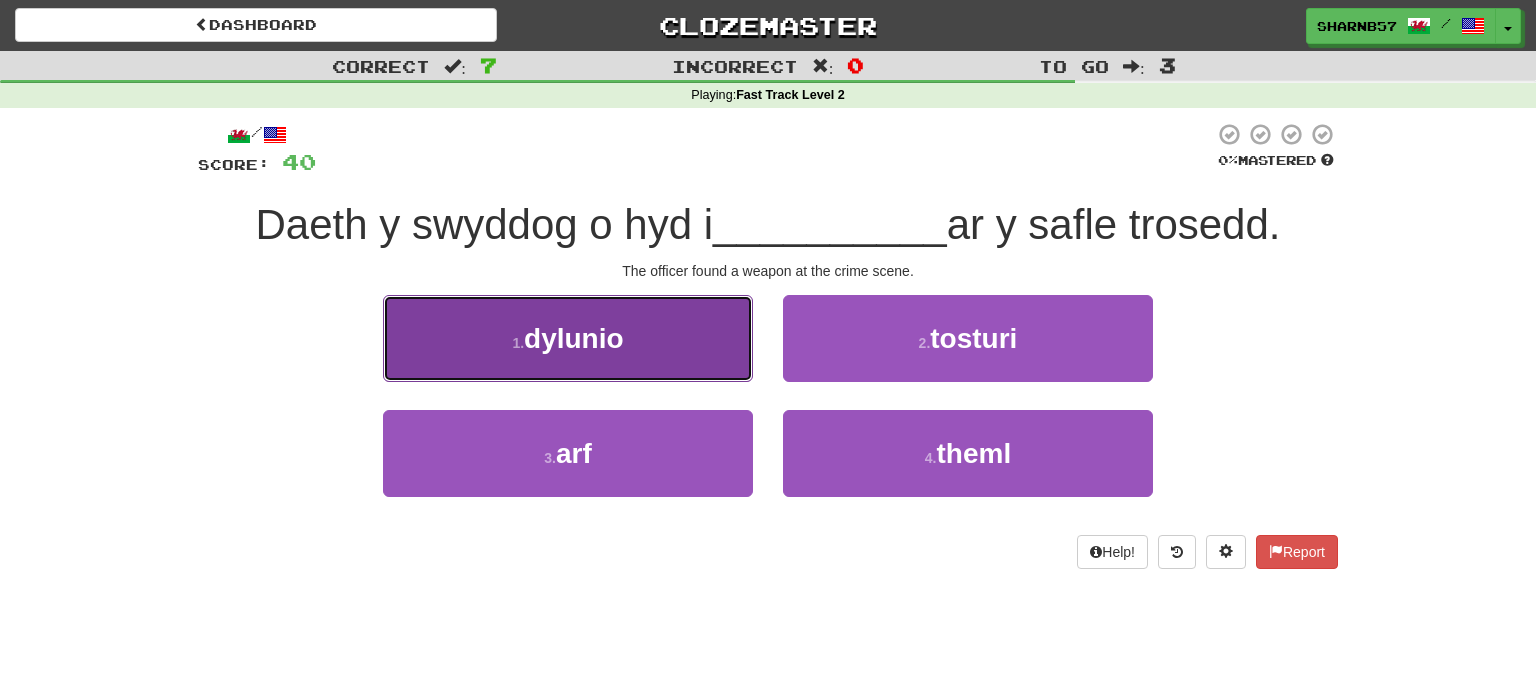 click on "1 .  dylunio" at bounding box center (568, 338) 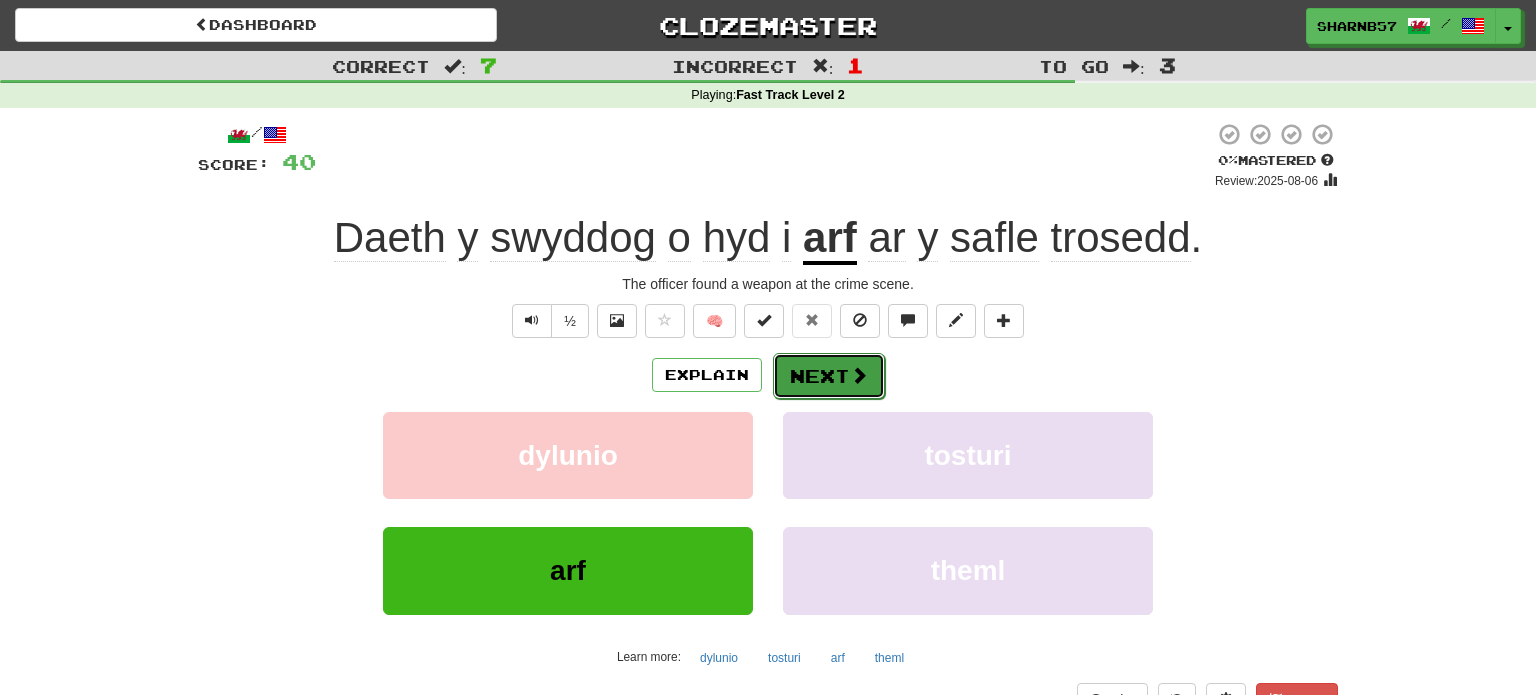 click on "Next" at bounding box center [829, 376] 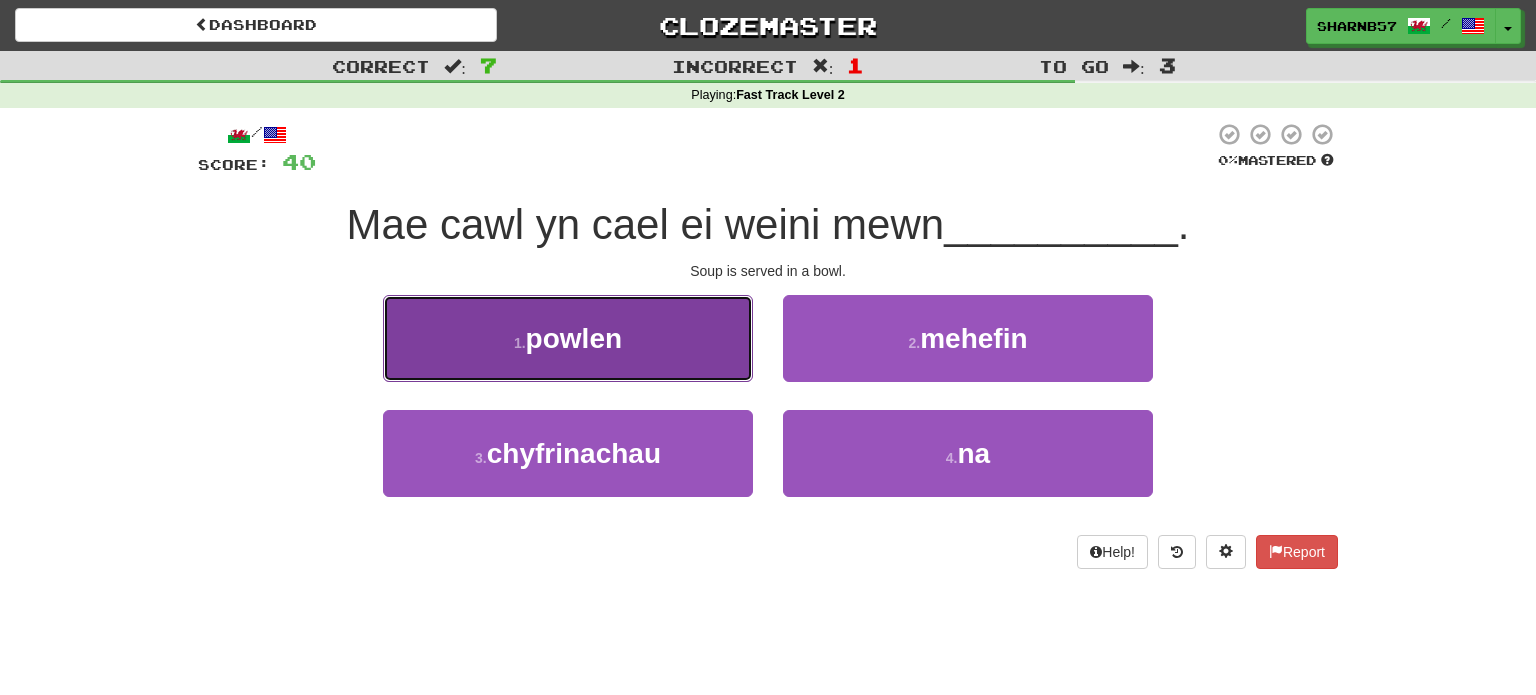 click on "1 .  powlen" at bounding box center [568, 338] 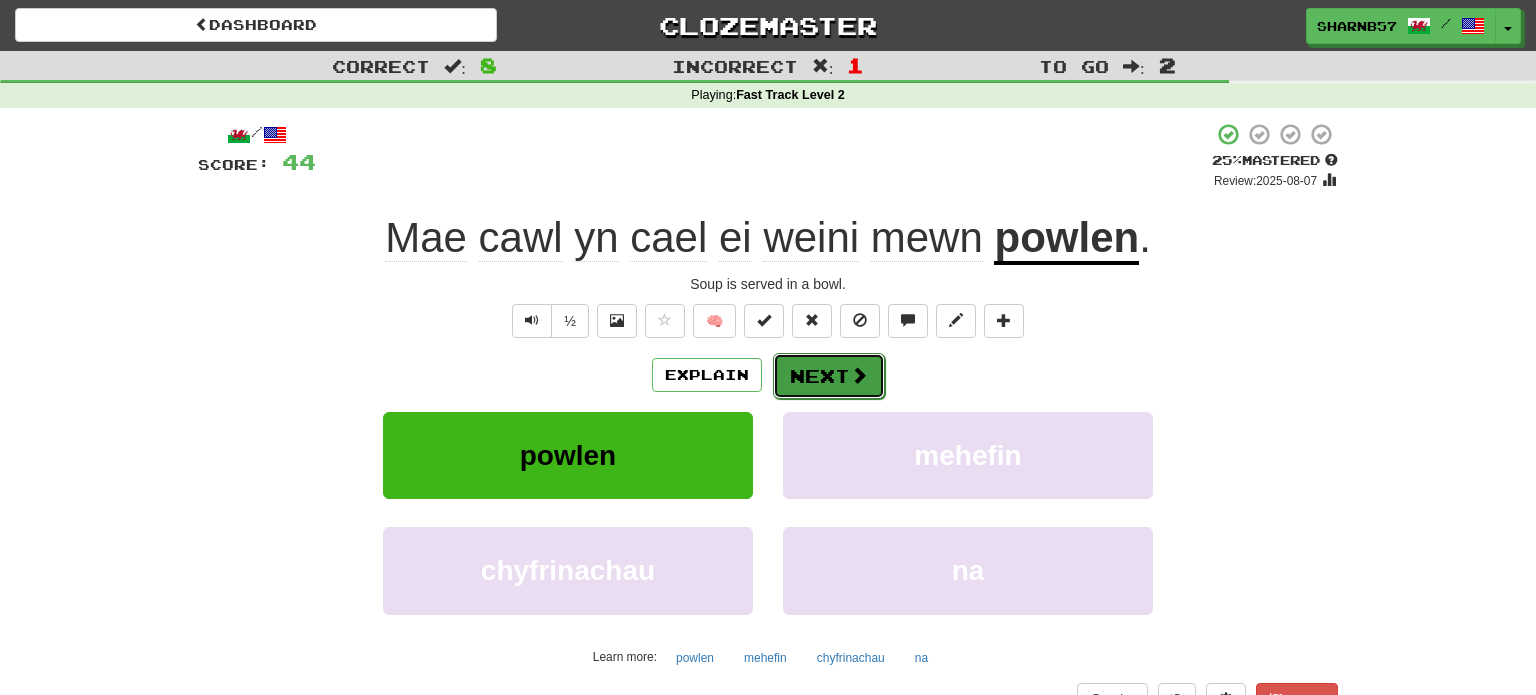 click on "Next" at bounding box center [829, 376] 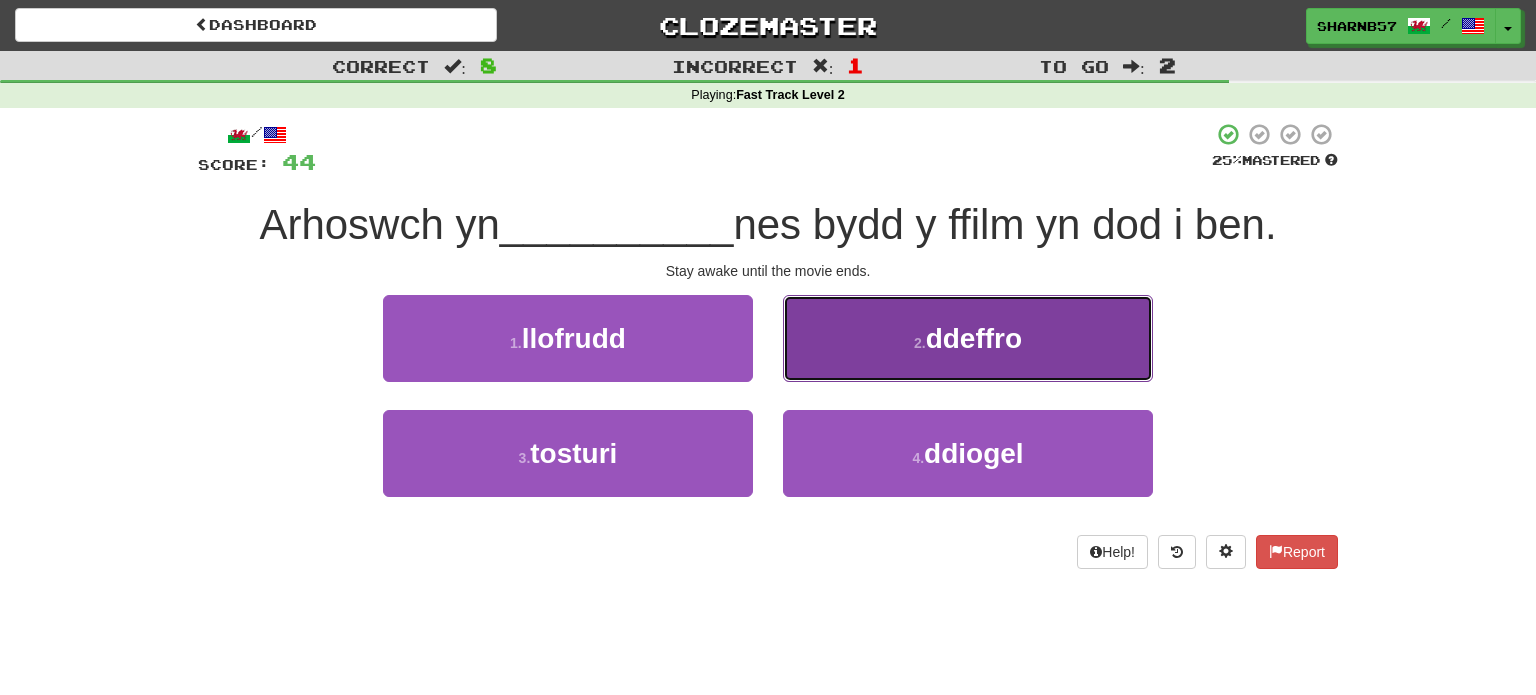 click on "2 .  ddeffro" at bounding box center [968, 338] 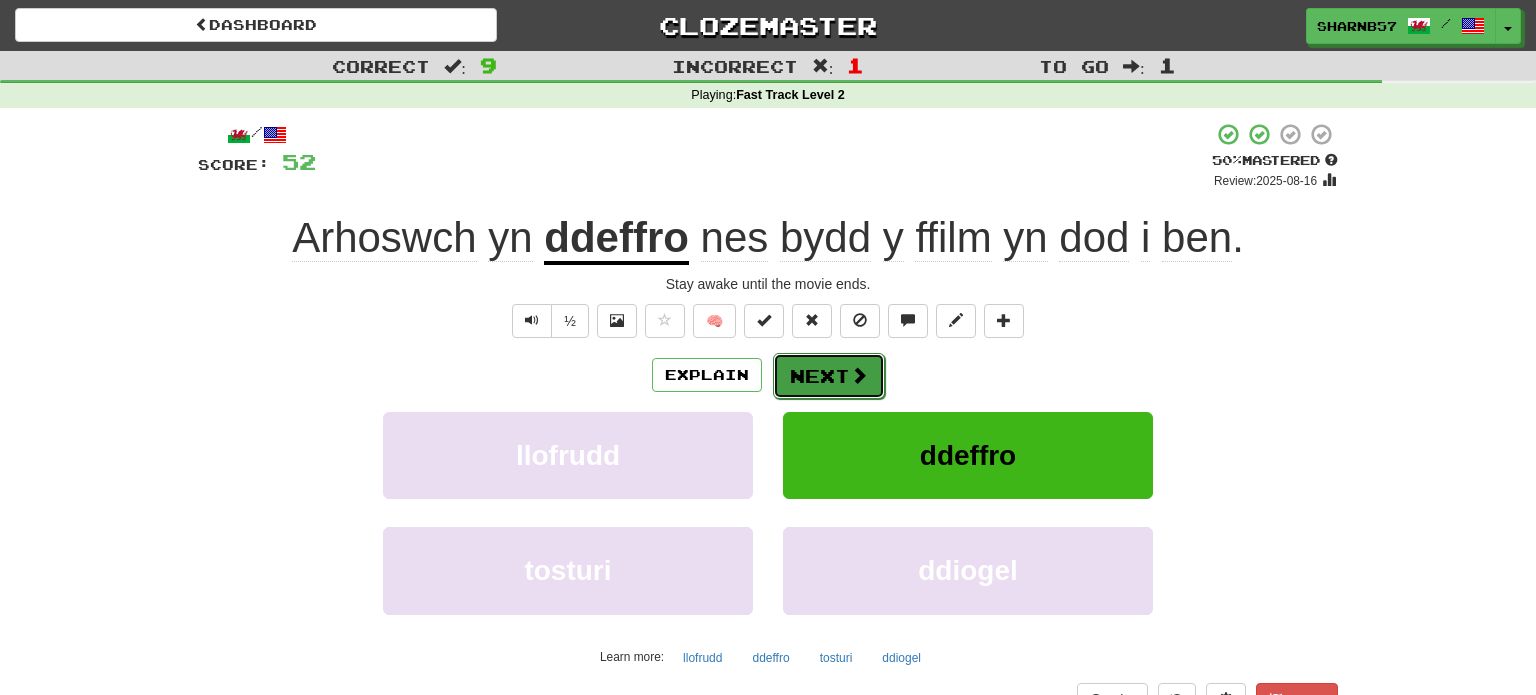 click on "Next" at bounding box center [829, 376] 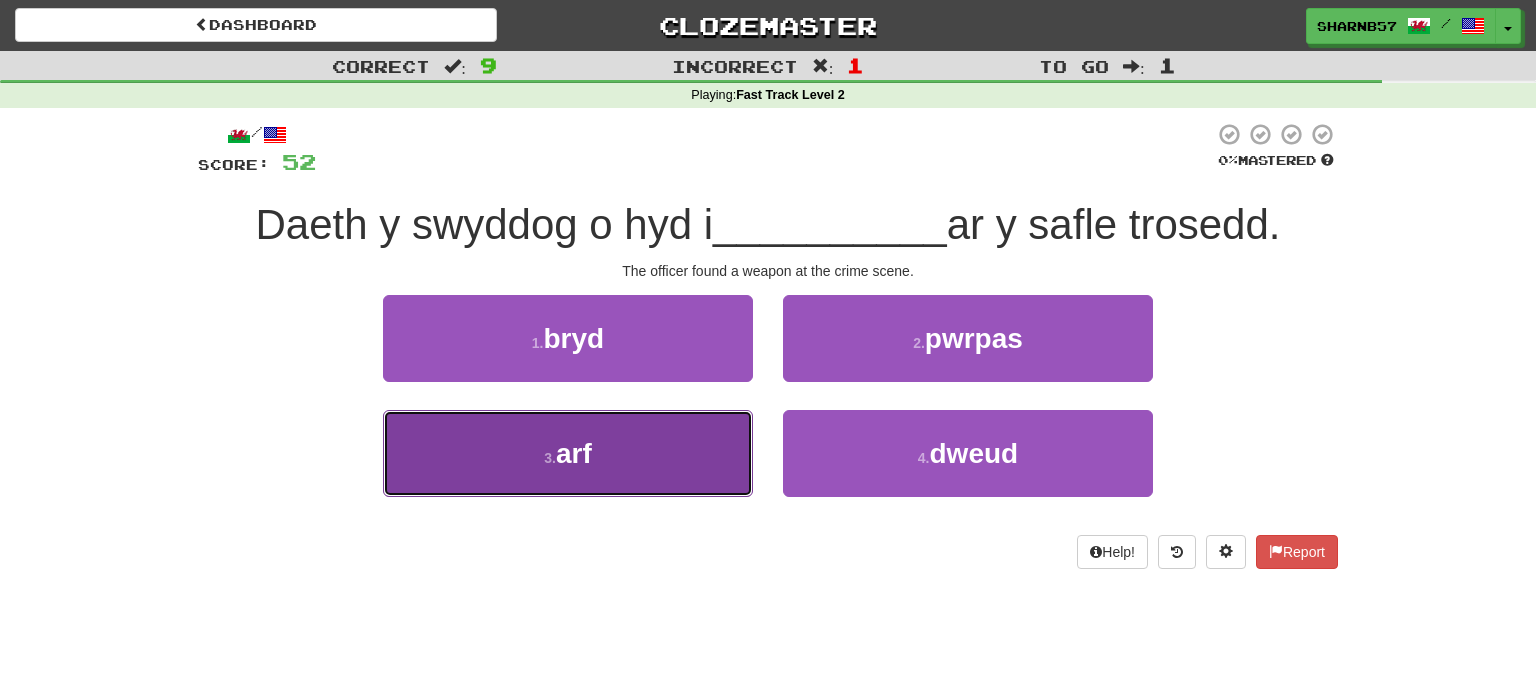 click on "3 .  arf" at bounding box center (568, 453) 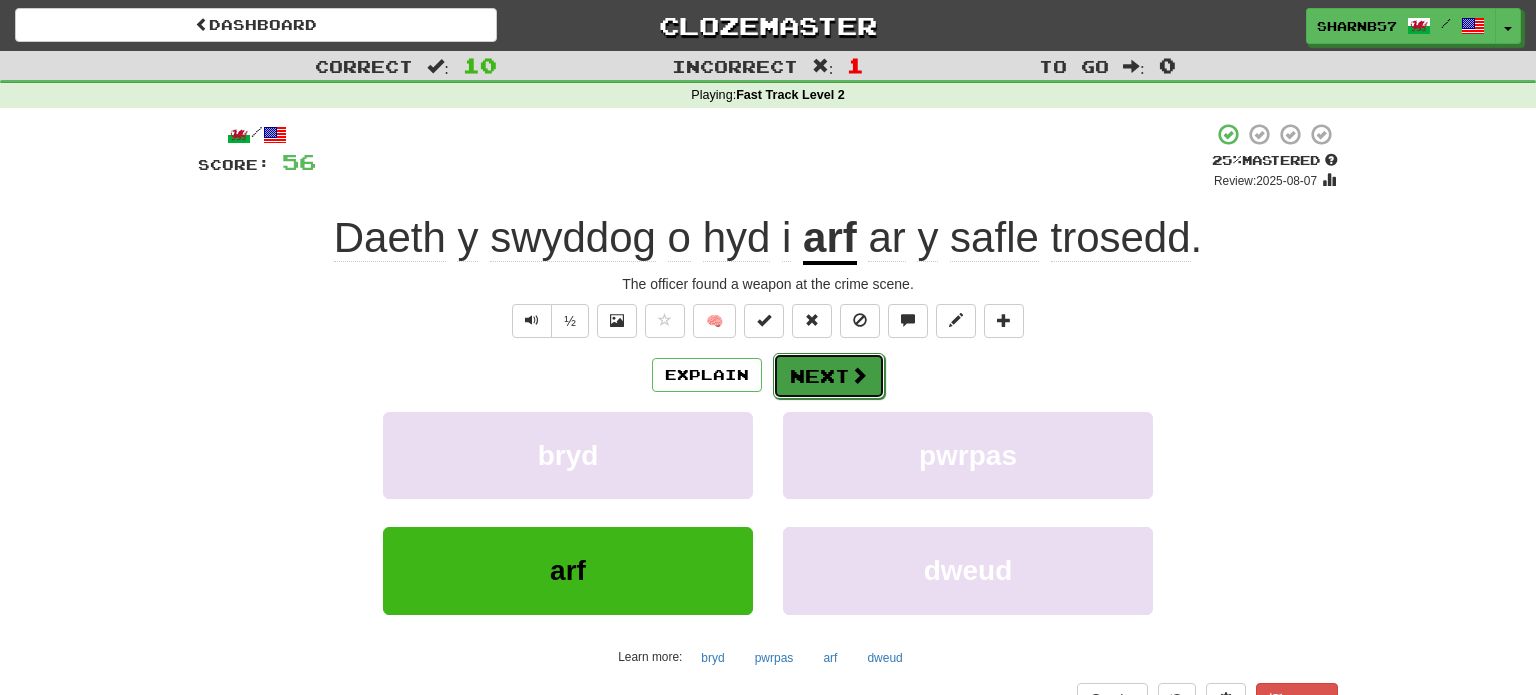 click on "Next" at bounding box center (829, 376) 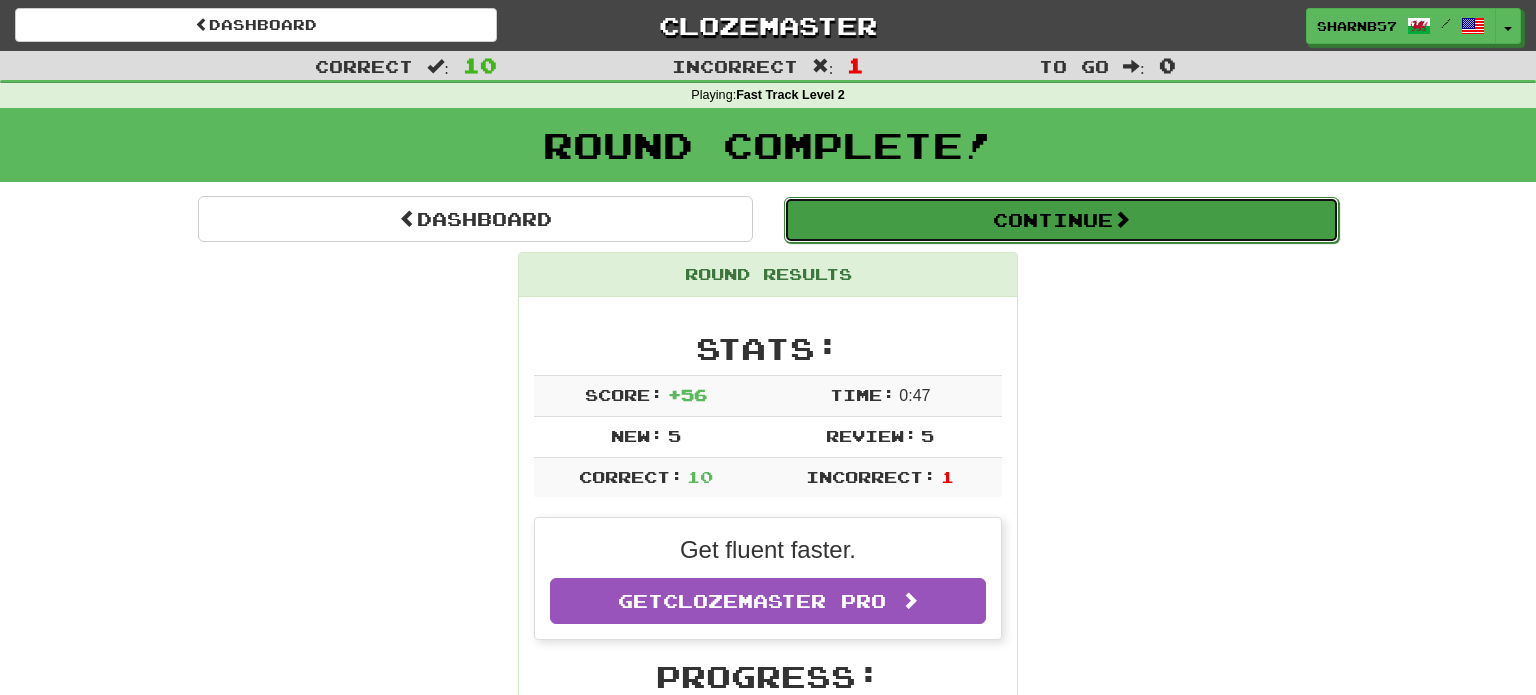 click on "Continue" at bounding box center (1061, 220) 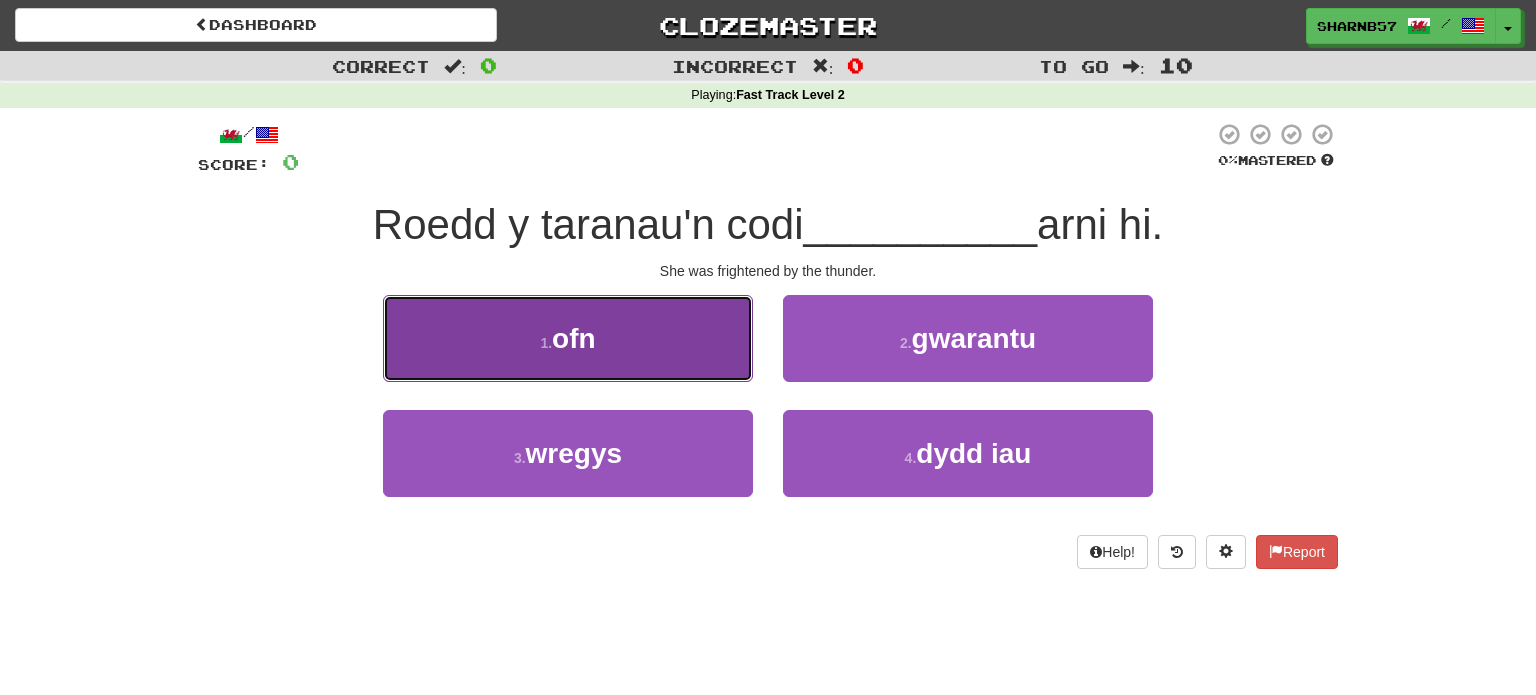 click on "1 .  ofn" at bounding box center [568, 338] 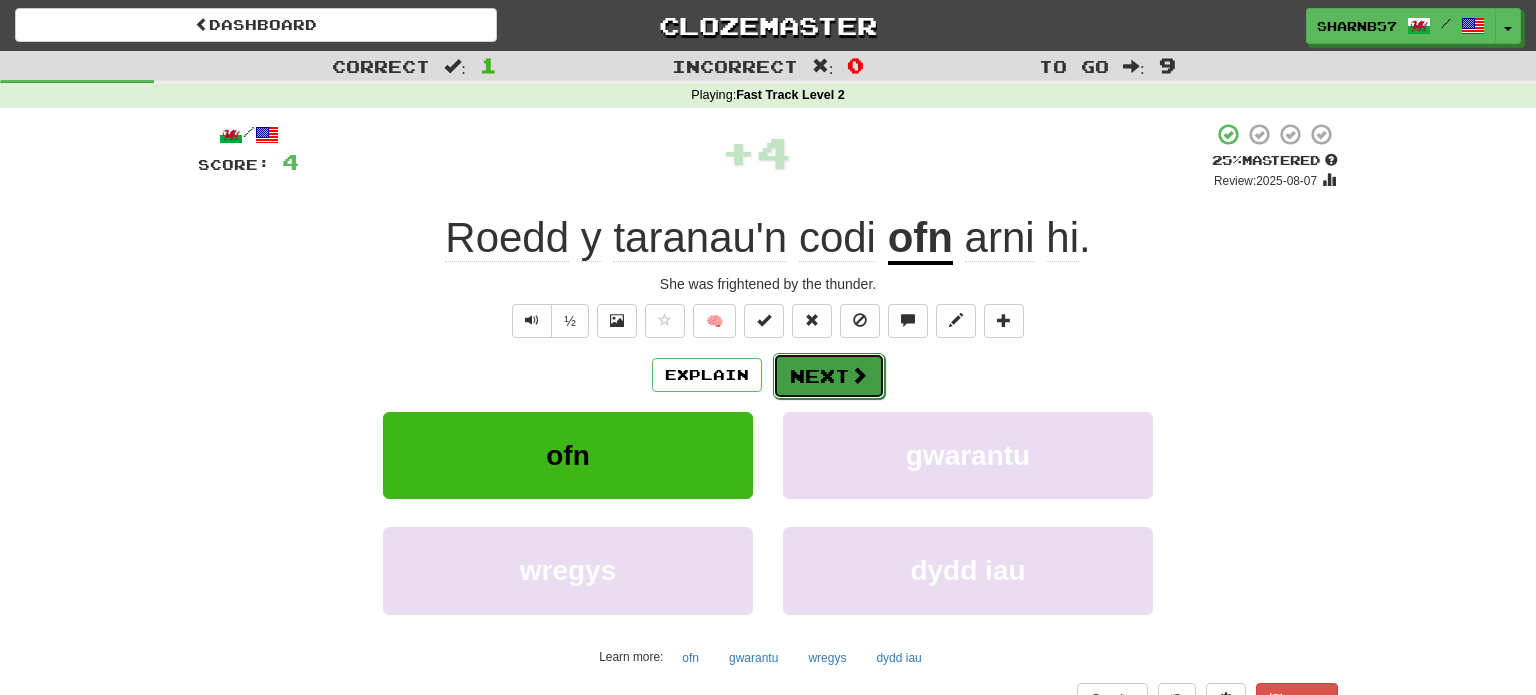 click on "Next" at bounding box center [829, 376] 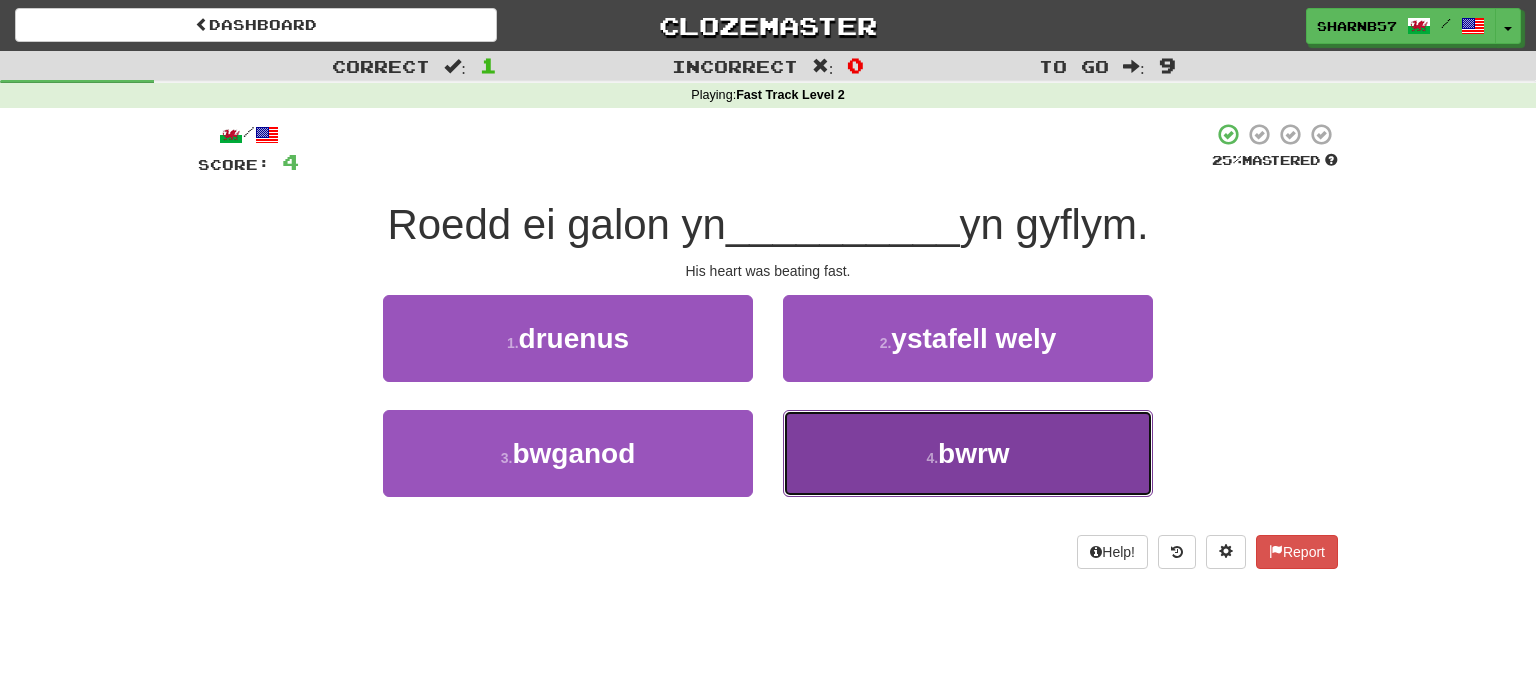 click on "4 .  bwrw" at bounding box center [968, 453] 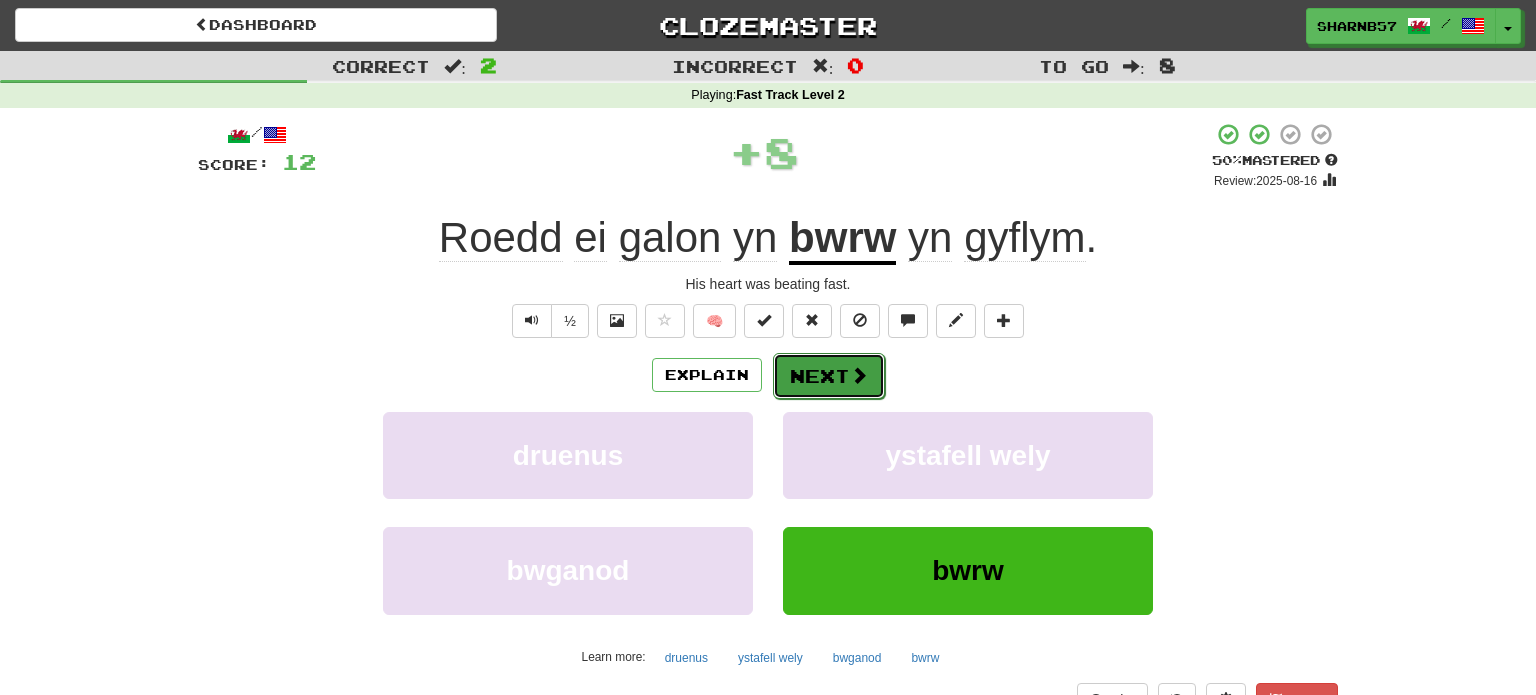 click on "Next" at bounding box center [829, 376] 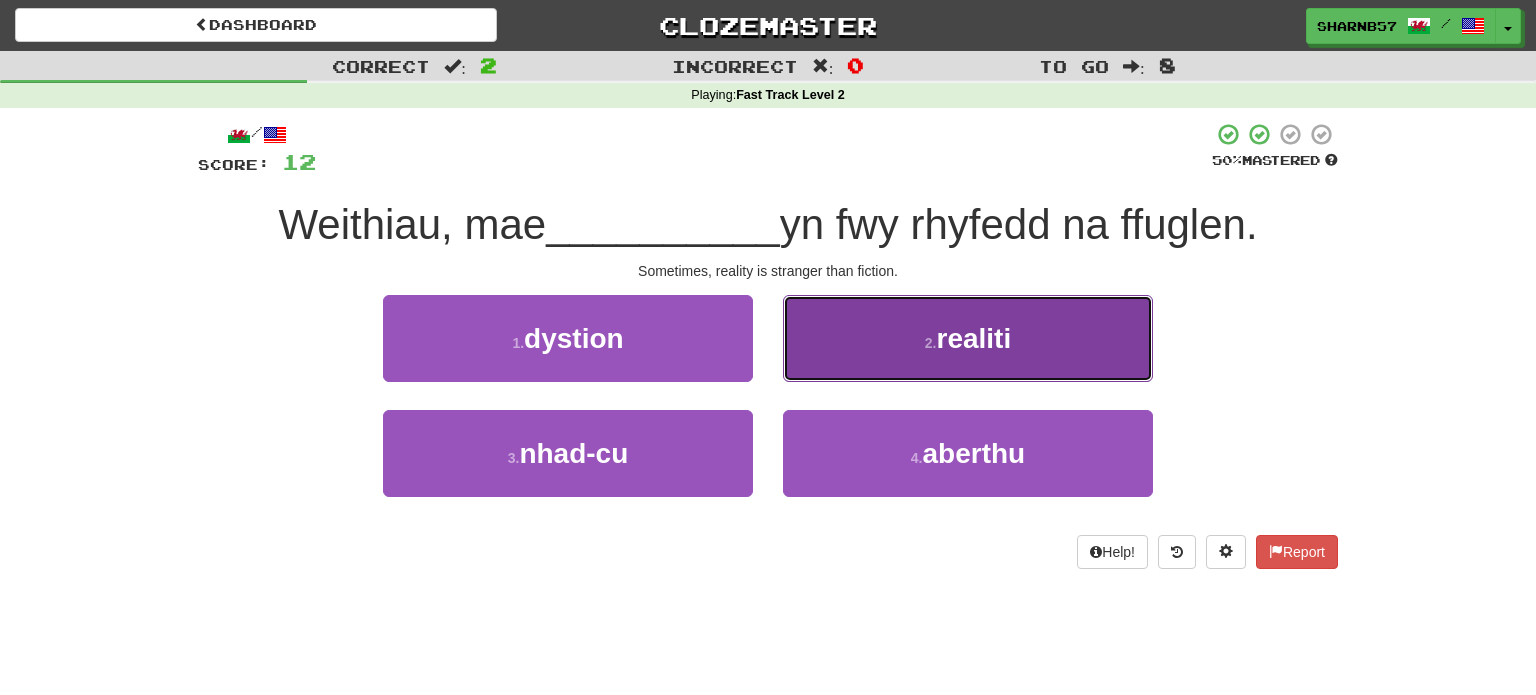 click on "2 .  realiti" at bounding box center [968, 338] 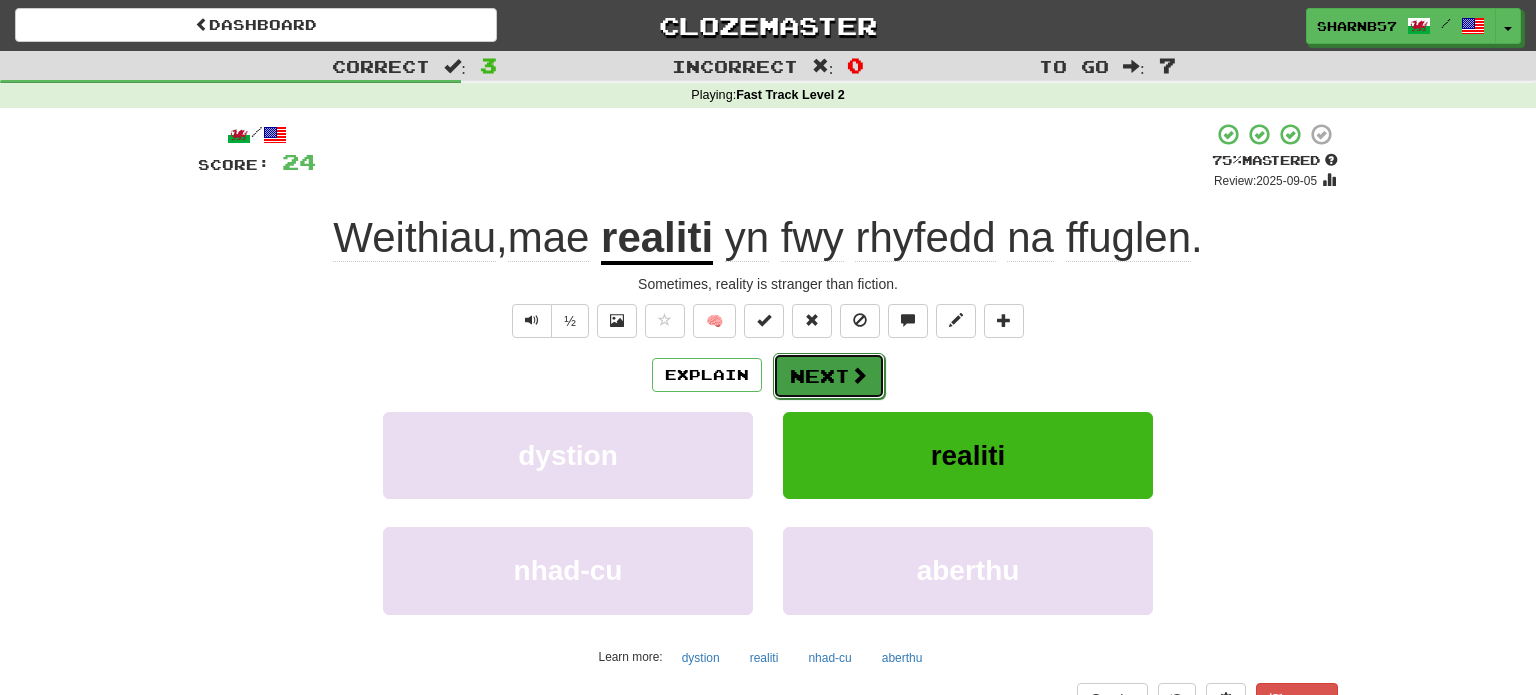 click on "Next" at bounding box center [829, 376] 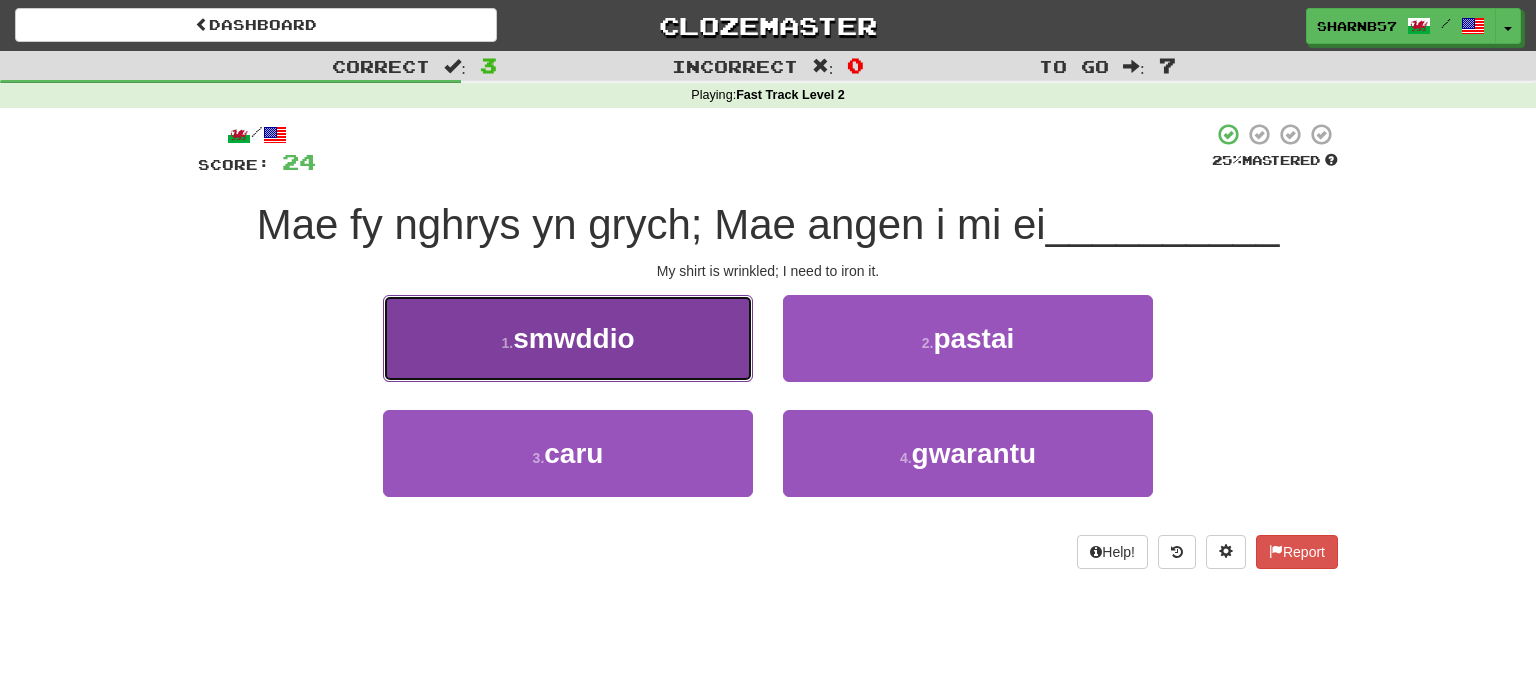 click on "1 .  smwddio" at bounding box center [568, 338] 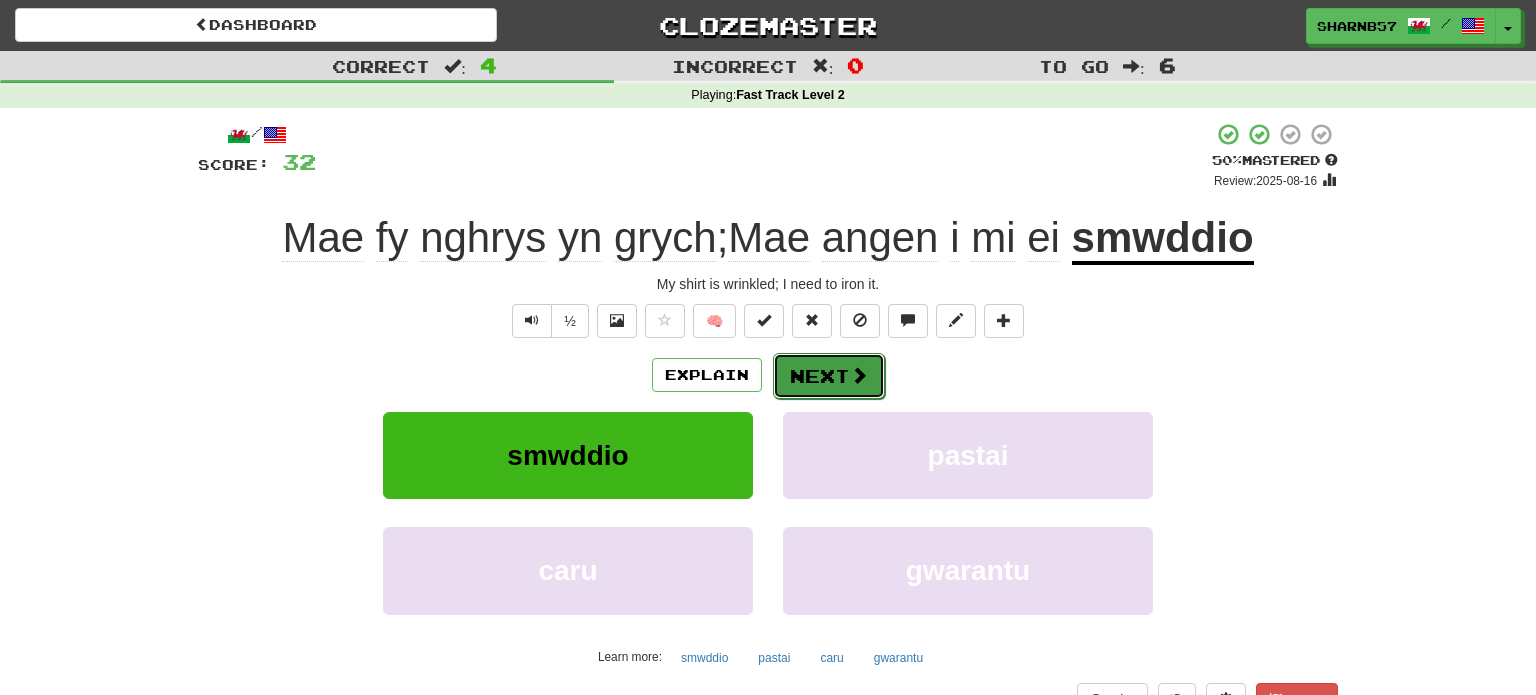 click on "Next" at bounding box center (829, 376) 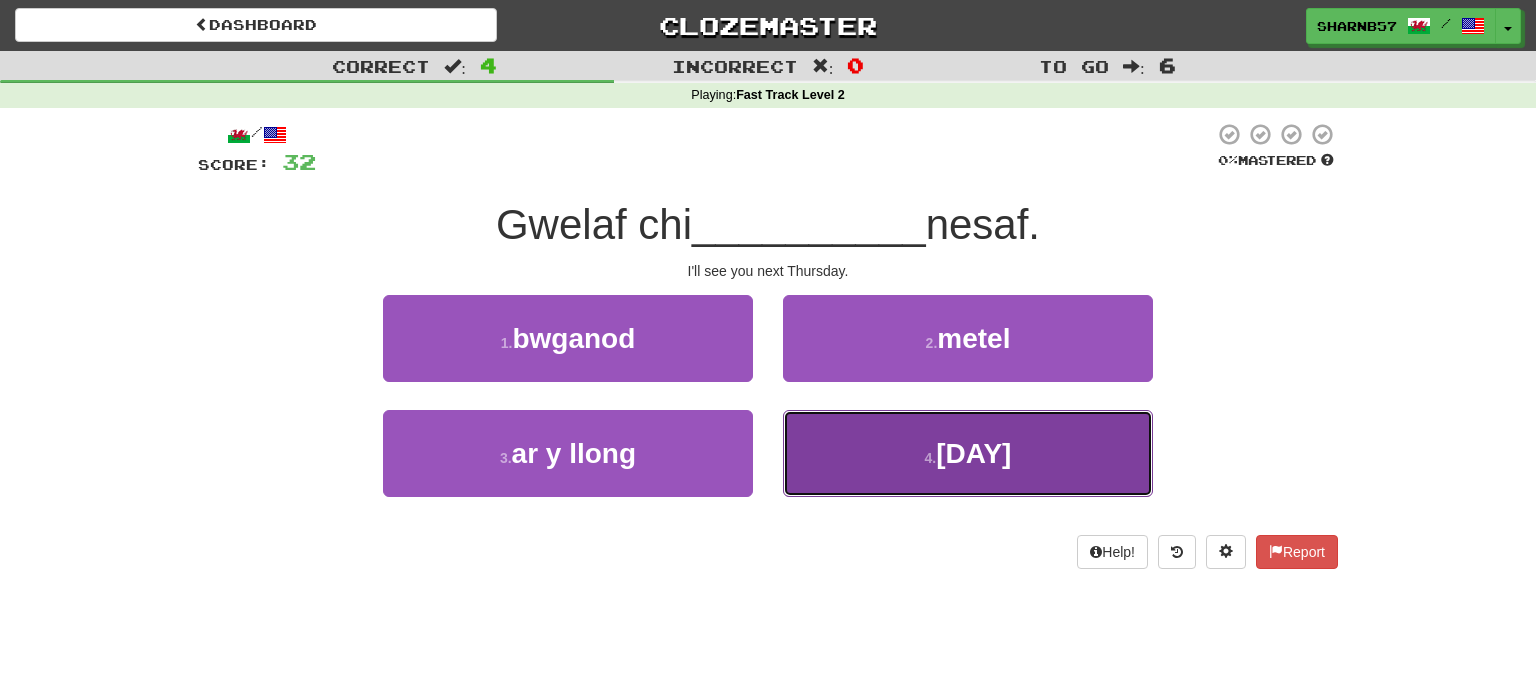 click on "[DAY]" at bounding box center [968, 453] 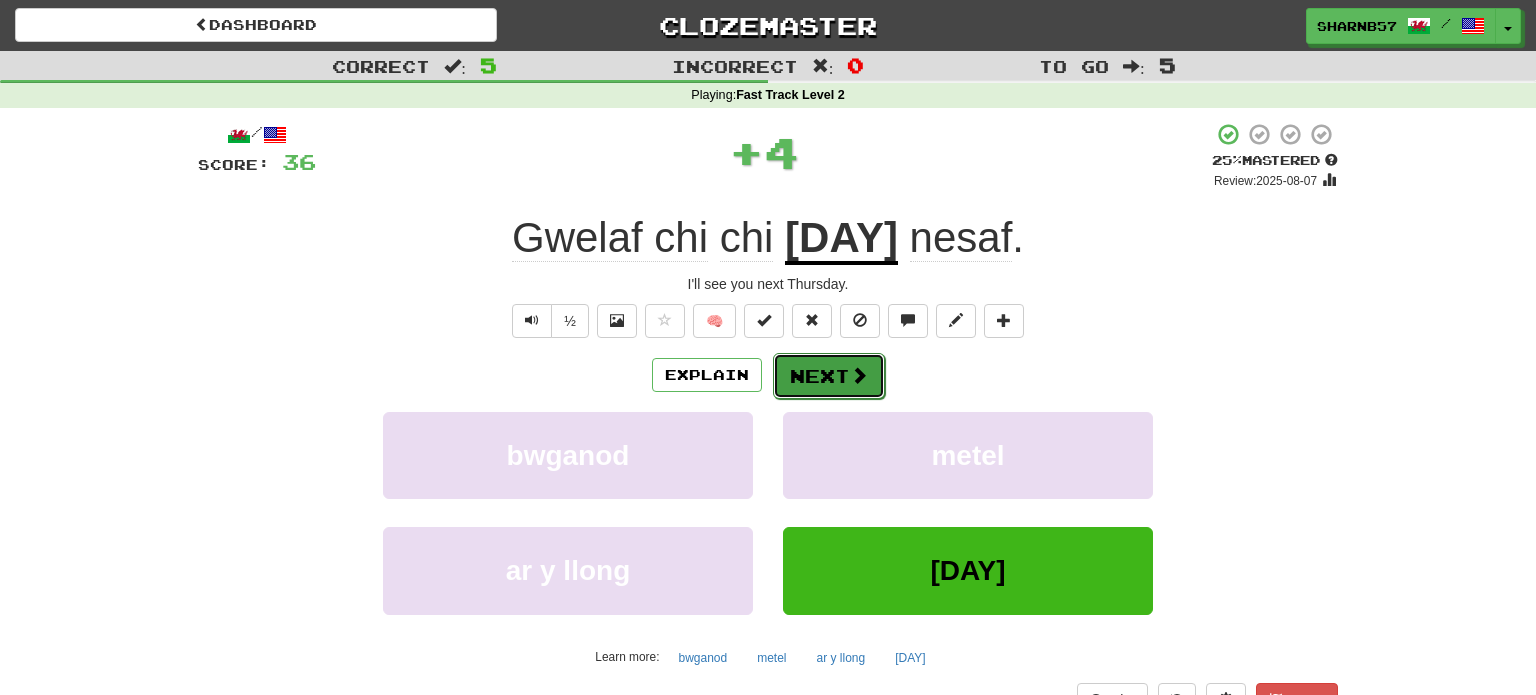 click on "Next" at bounding box center (829, 376) 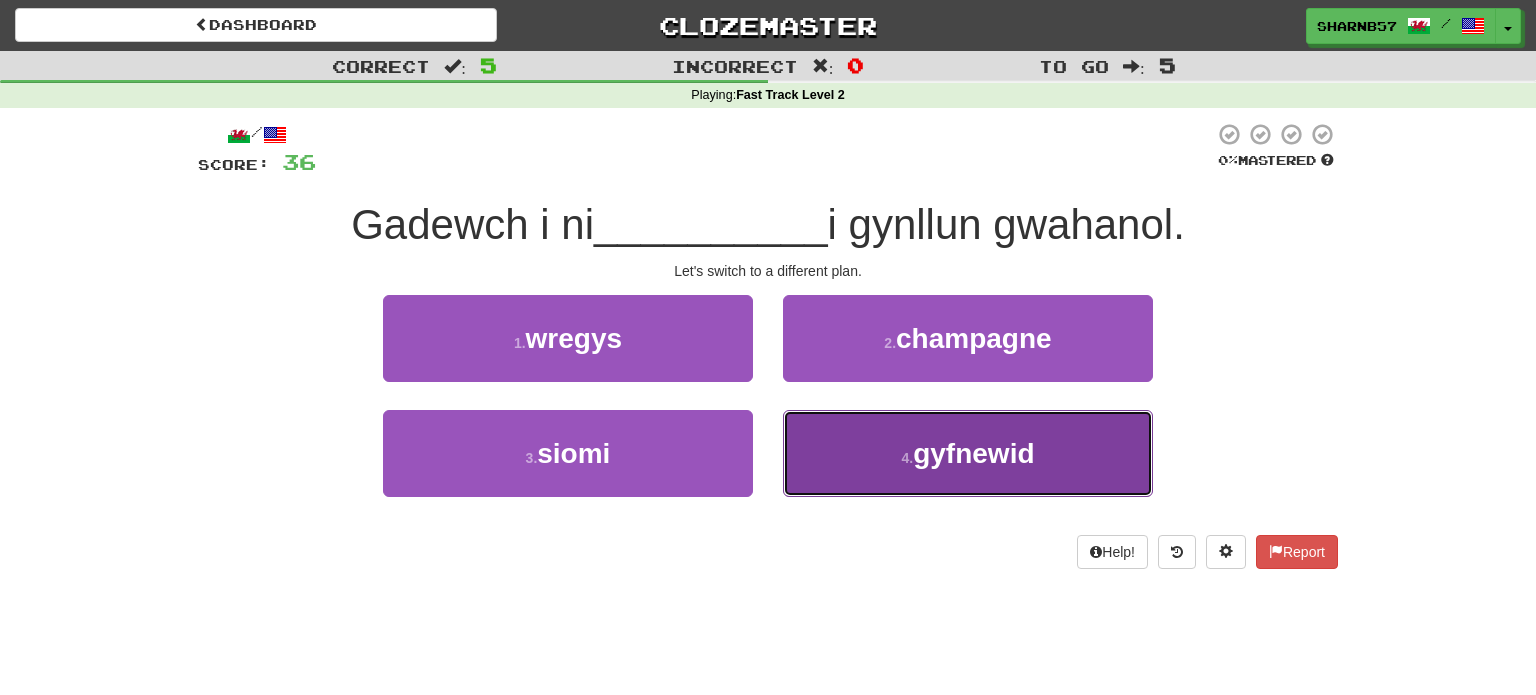 click on "4 .  gyfnewid" at bounding box center (968, 453) 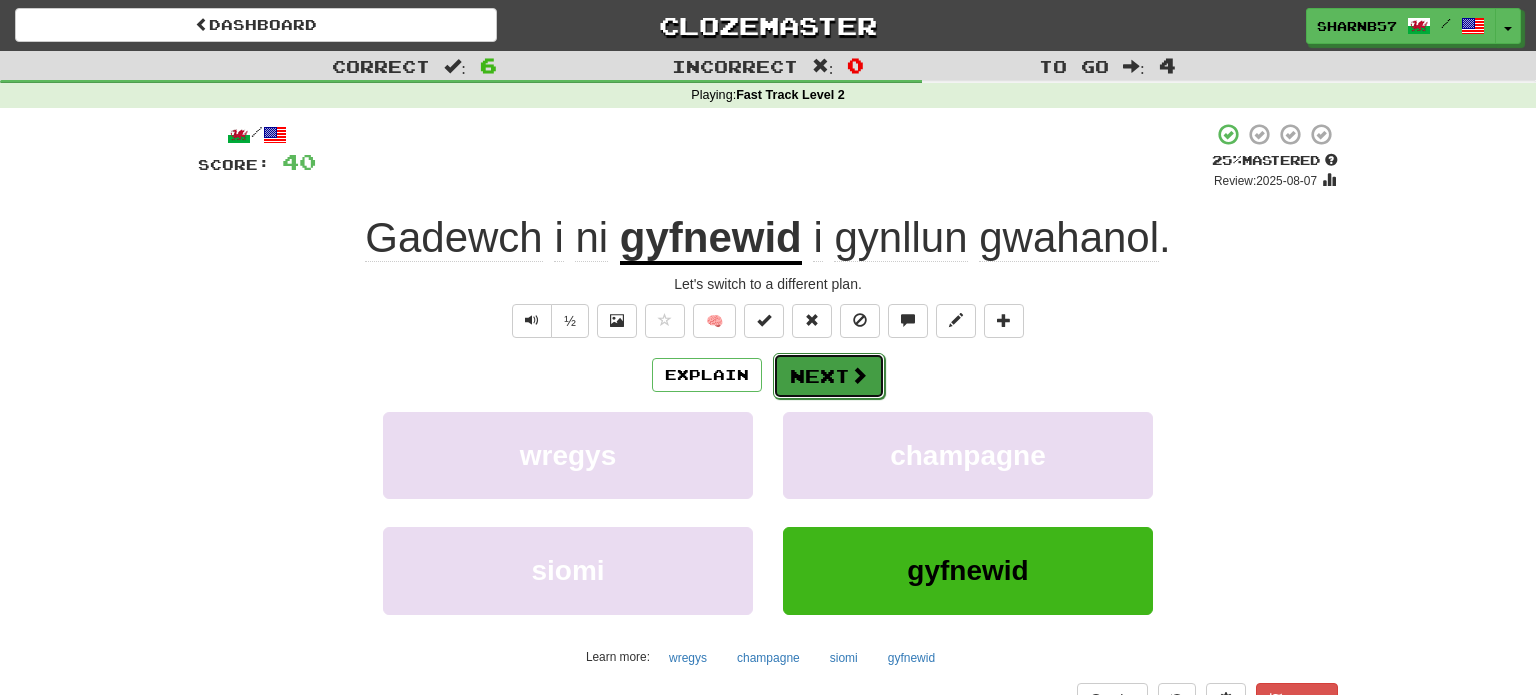 click on "Next" at bounding box center (829, 376) 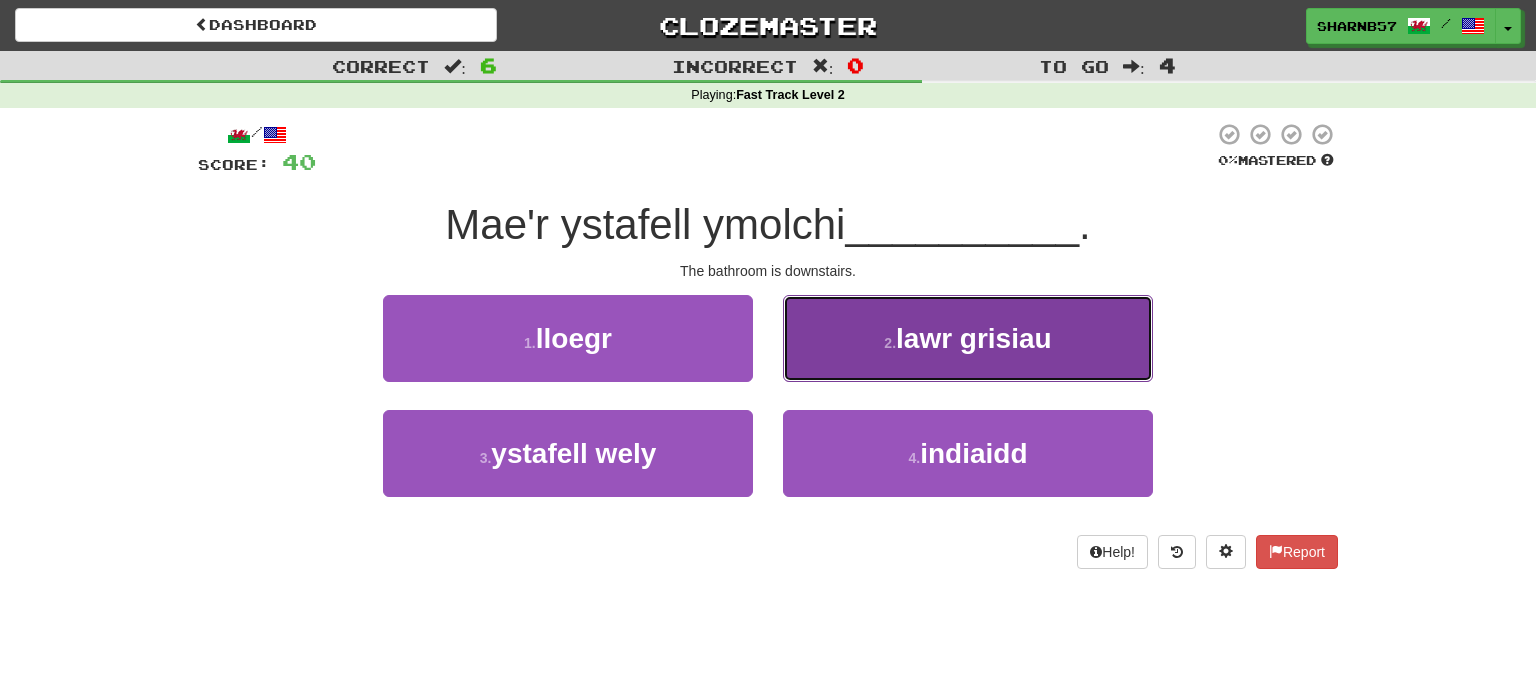 click on "2 .  lawr grisiau" at bounding box center [968, 338] 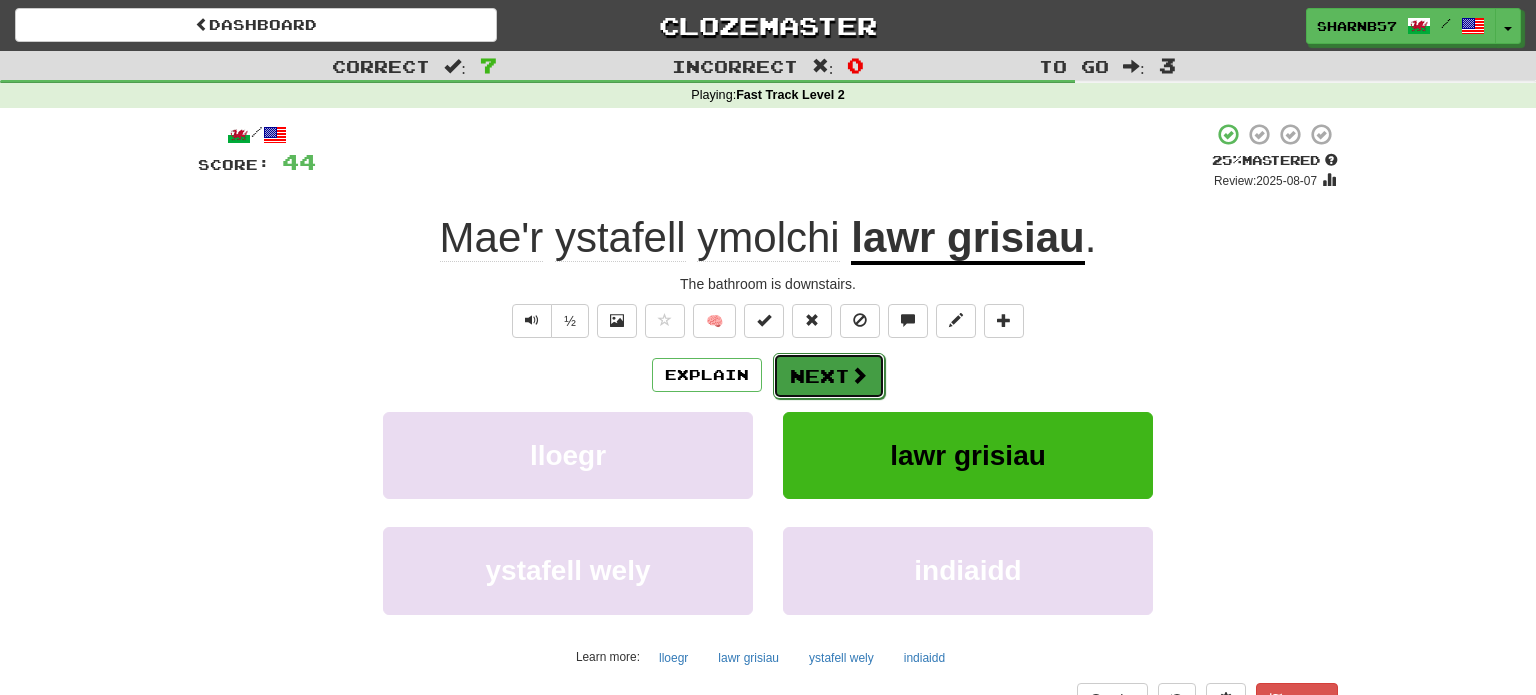 click on "Next" at bounding box center (829, 376) 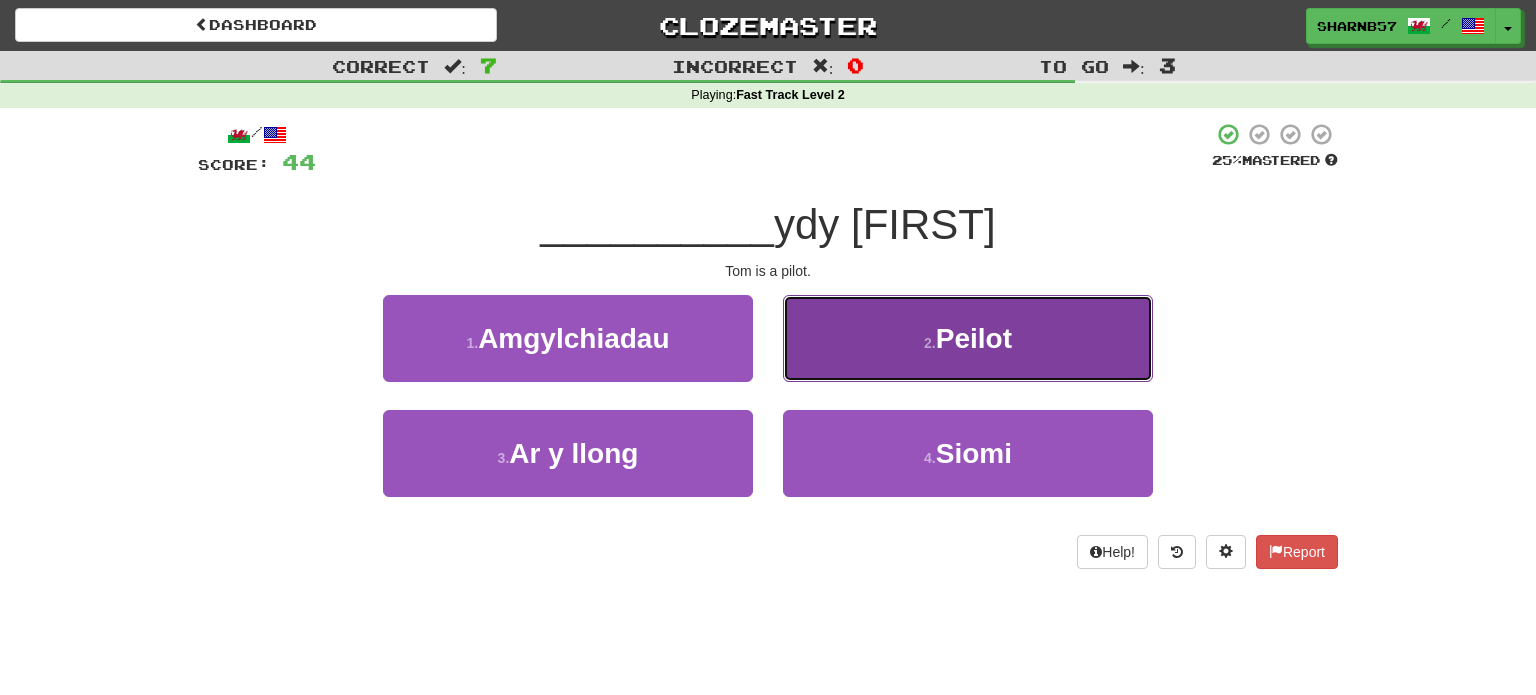 click on "2 .  Peilot" at bounding box center (968, 338) 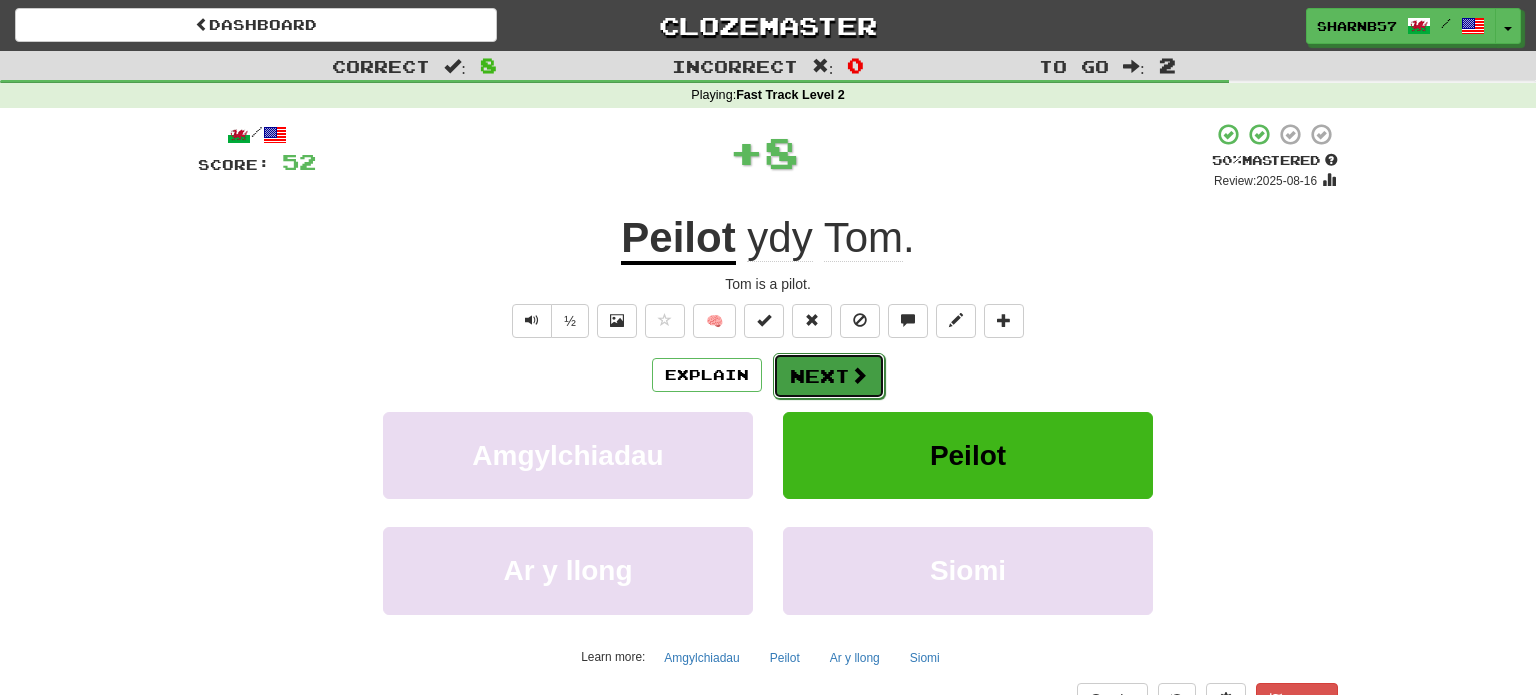 click on "Next" at bounding box center [829, 376] 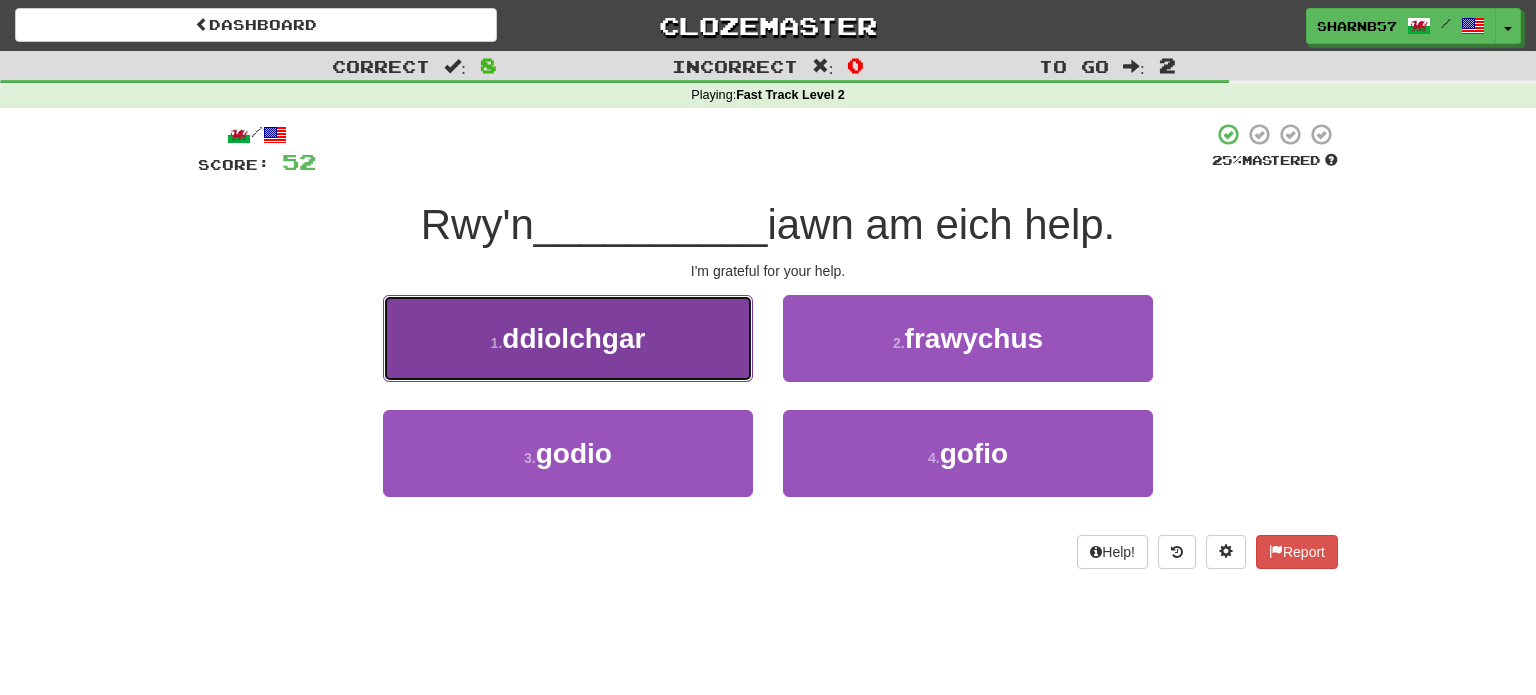click on "1 .  diolchgar" at bounding box center [568, 338] 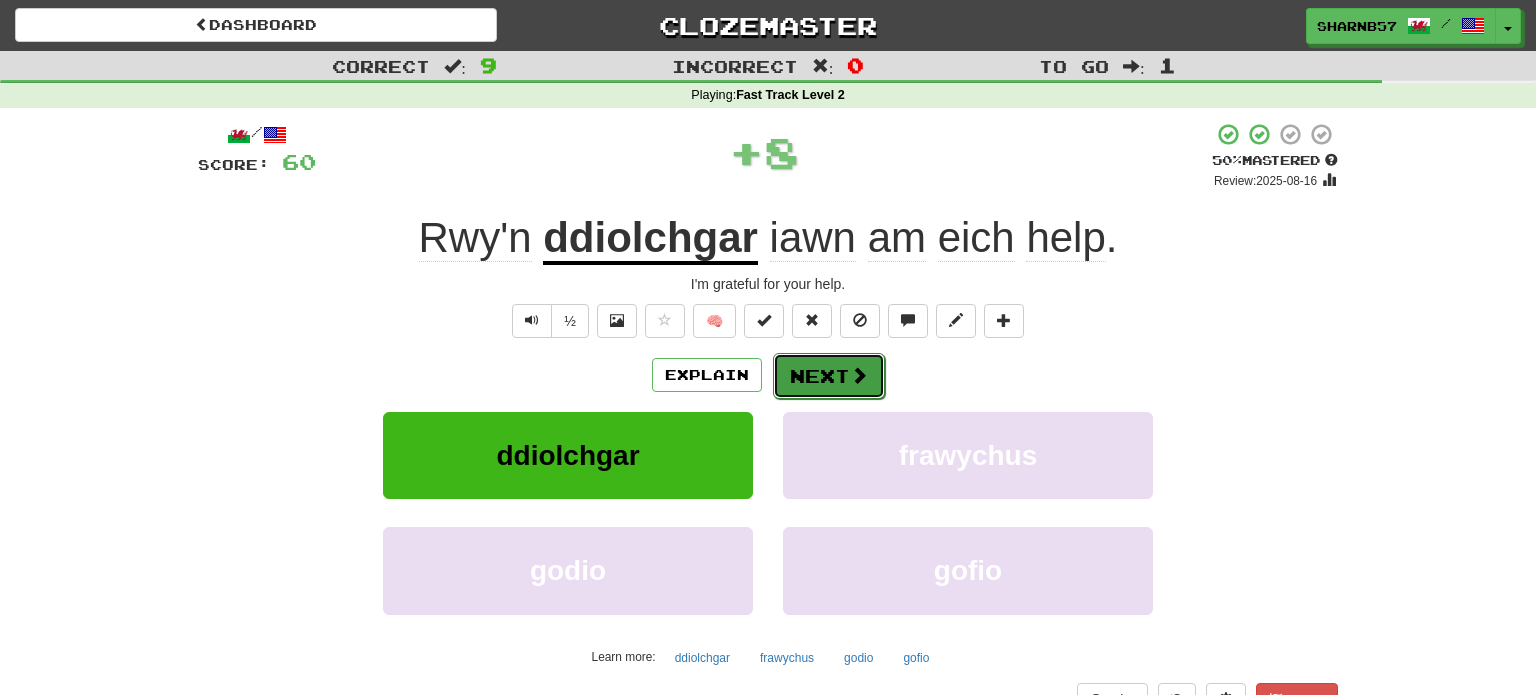 click on "Next" at bounding box center [829, 376] 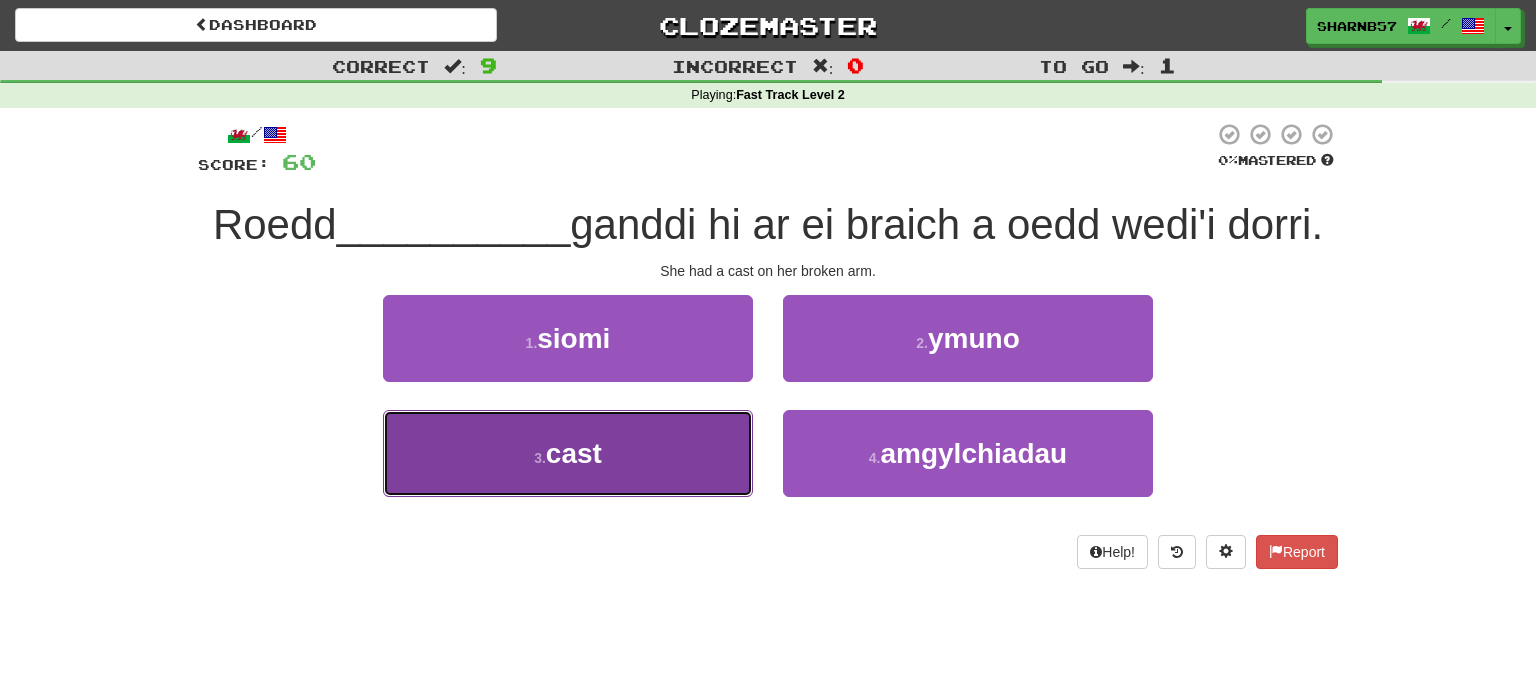 click on "3 .  cast" at bounding box center [568, 453] 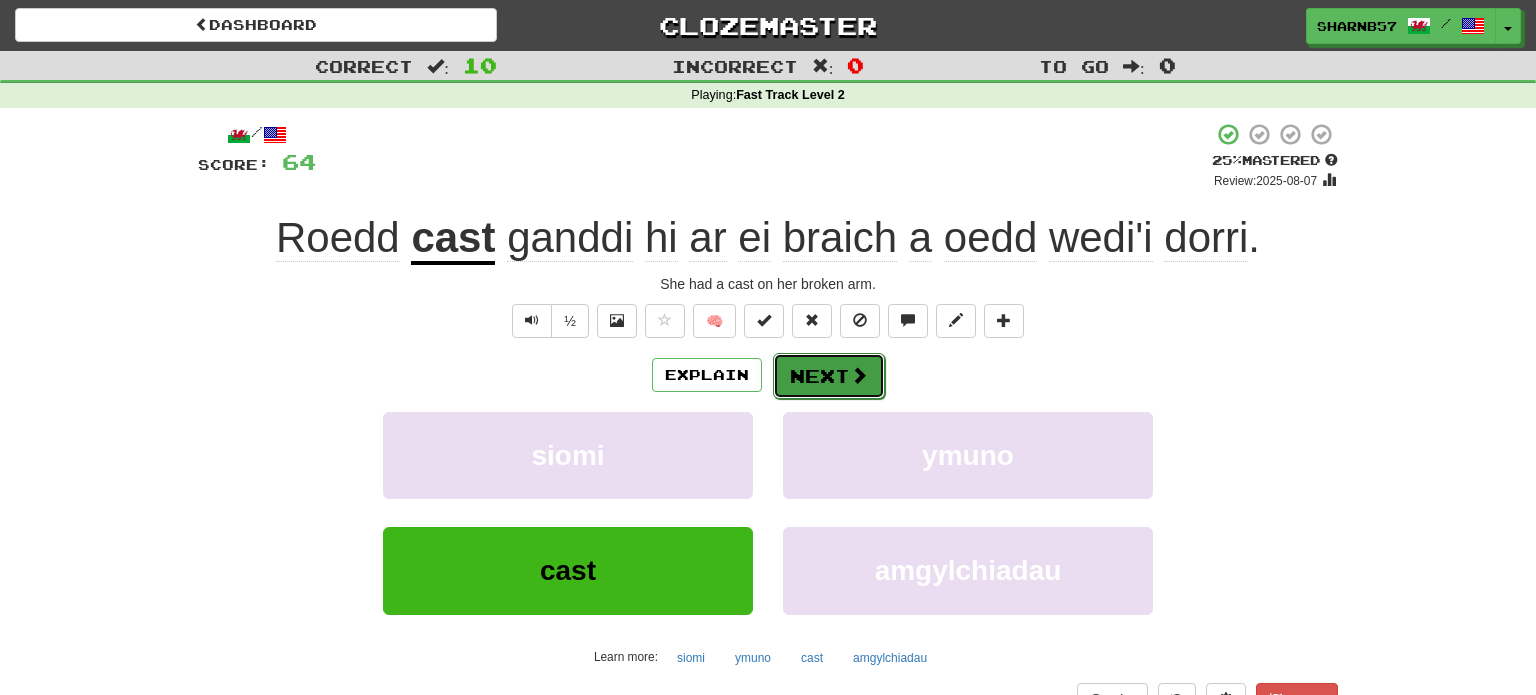 click on "Next" at bounding box center [829, 376] 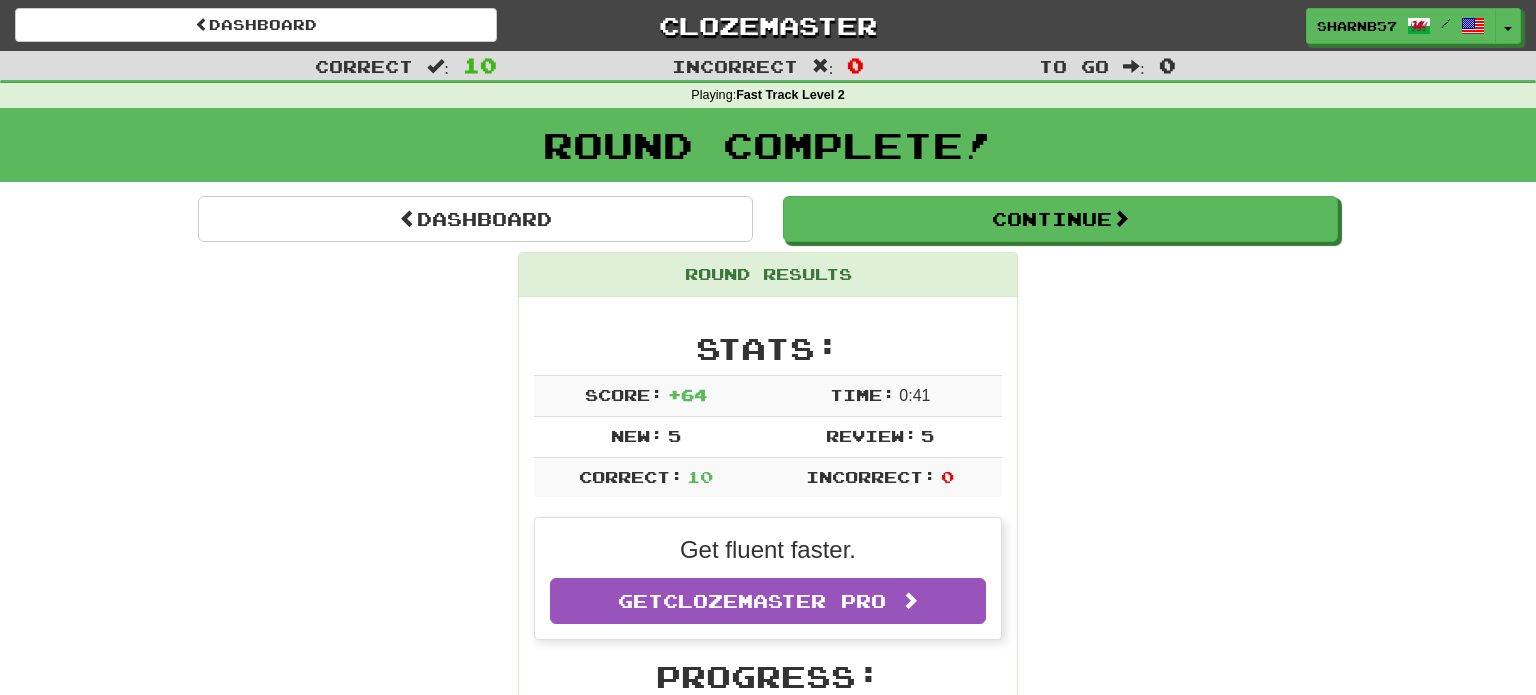 click on "Roedd y taranau'n codi ofn arni hi. She was frightened by the thunder. Report Roedd ei galon yn bwrw yn gyflym. His heart was beating fast. Report Weithiau, mae realiti yn fwy rhyfedd na ffuglen. Sometimes, reality is stranger than fiction. Report Mae fy nghrys yn grych; Mae angen i mi ei smwddio My shirt is wrinkled; I need to iron it. Report Gwelaf chi [DAY] nesaf. I'll see you next Thursday. Report Gadewch i ni gyfnewid i gynllun gwahanol. Let's switch to a different plan. Report Mae'r ystafell ymolchi lawr grisiau . The bathroom is downstairs. Report Peilot ydy [FIRST]. [FIRST] is a pilot." at bounding box center [768, 1210] 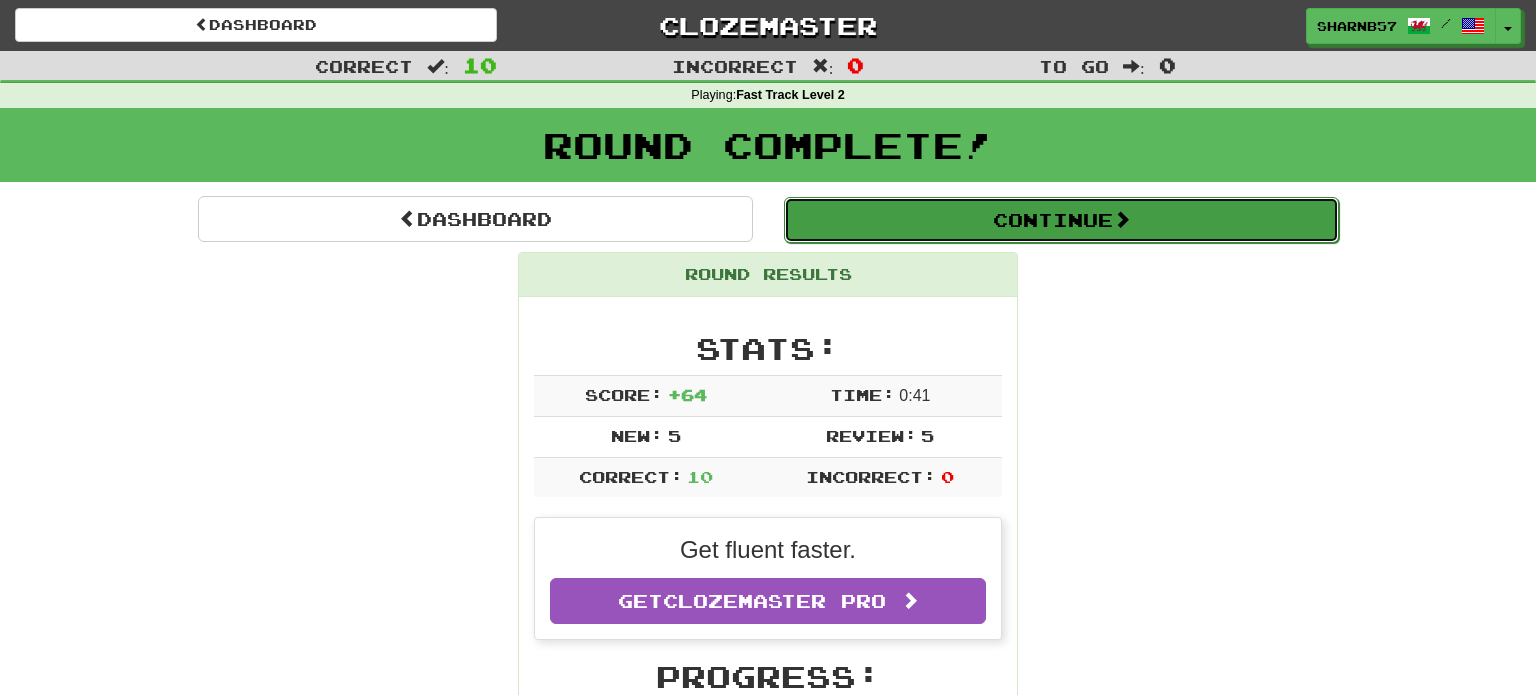 click on "Continue" at bounding box center (1061, 220) 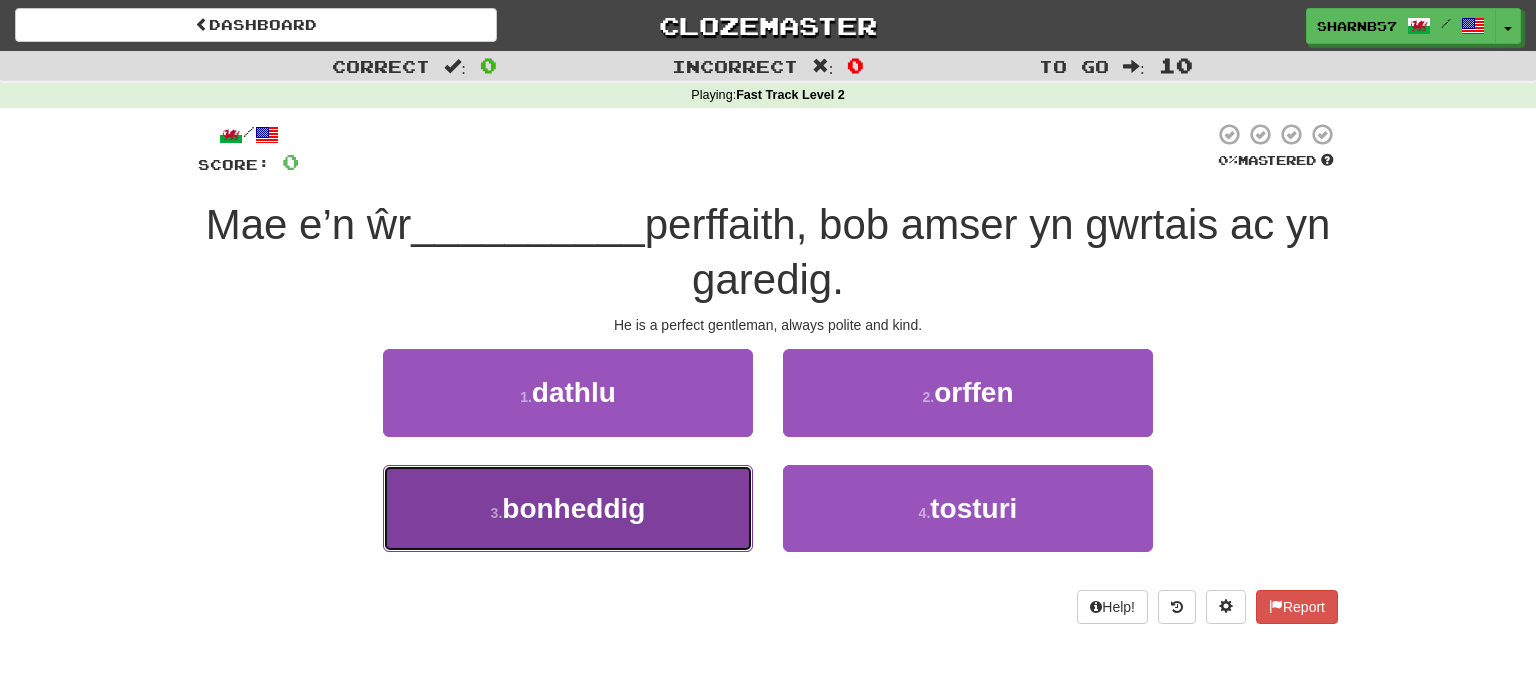 click on "3 .  bonheddig" at bounding box center (568, 508) 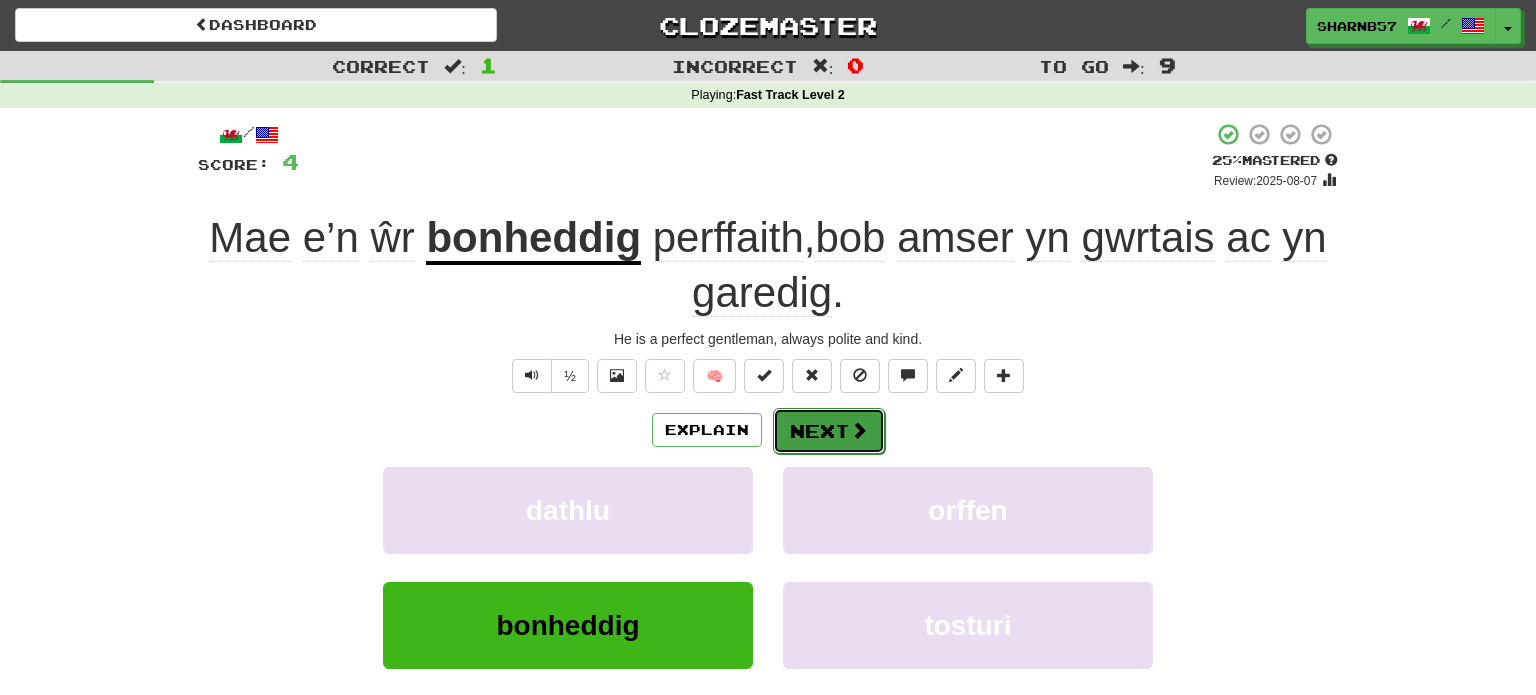 click on "Next" at bounding box center [829, 431] 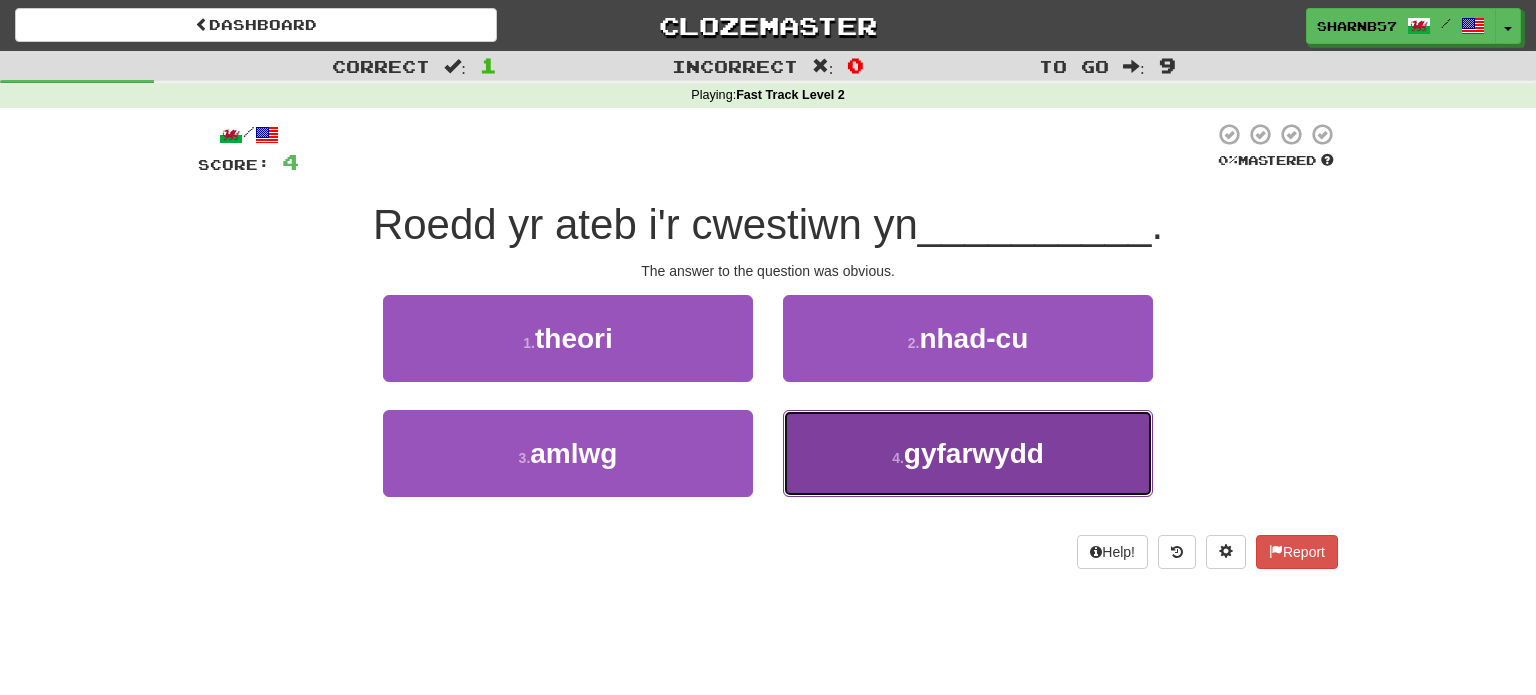 click on "4 .  gyfarwydd" at bounding box center [968, 453] 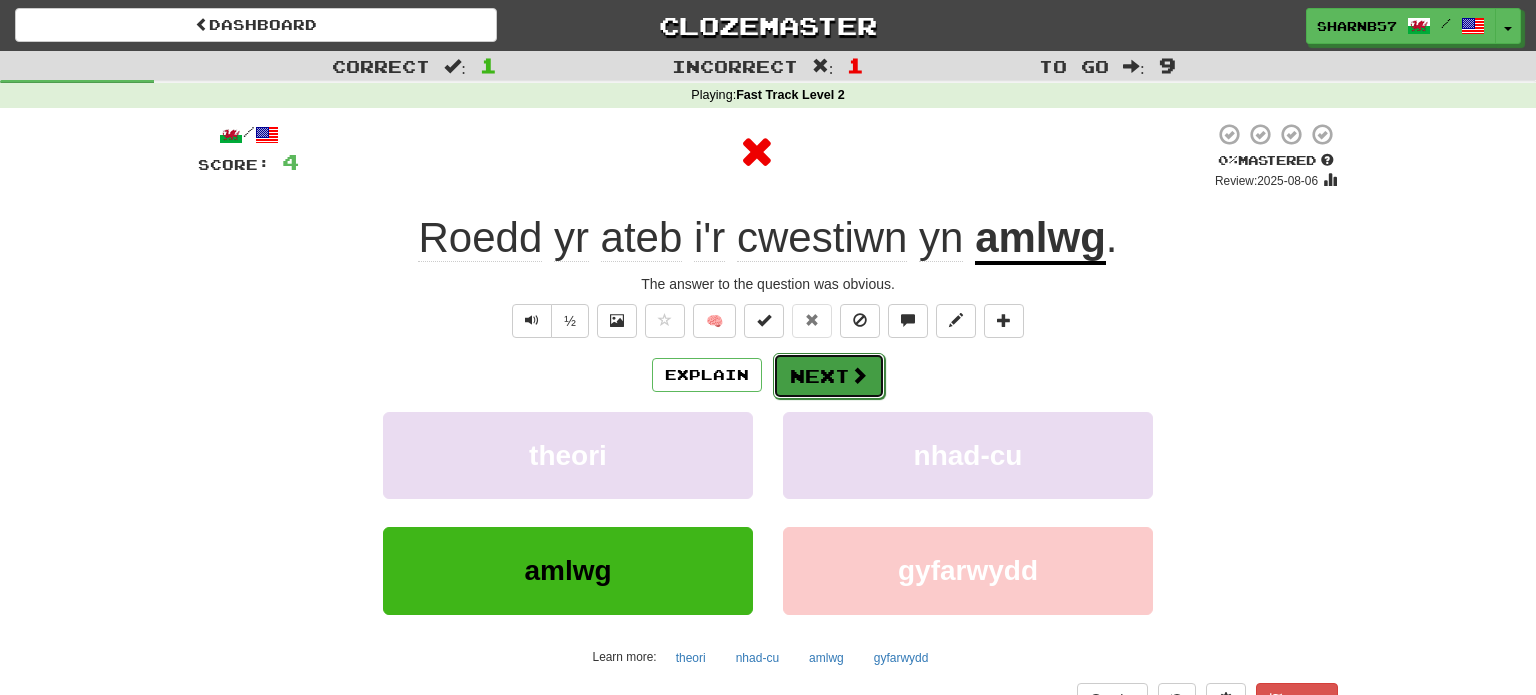 click on "Next" at bounding box center [829, 376] 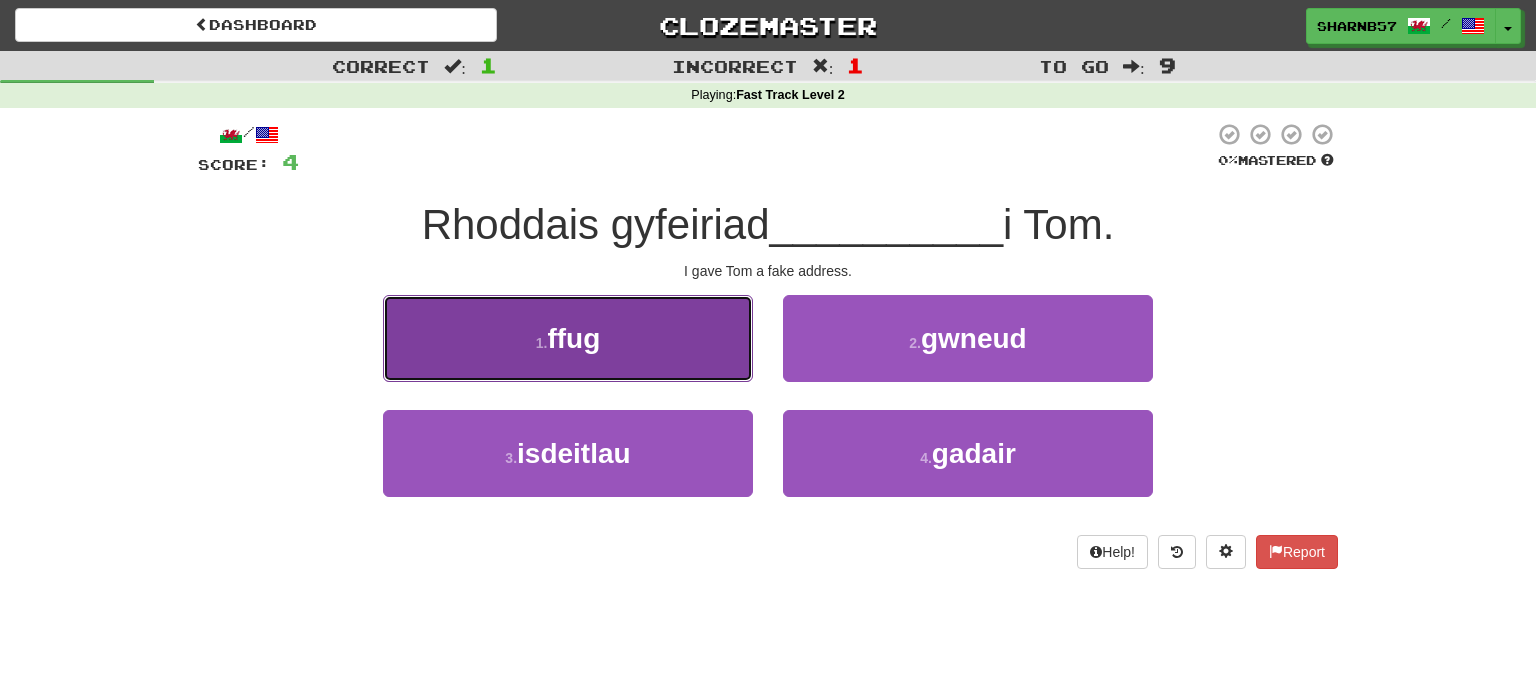click on "1 .  ffug" at bounding box center (568, 338) 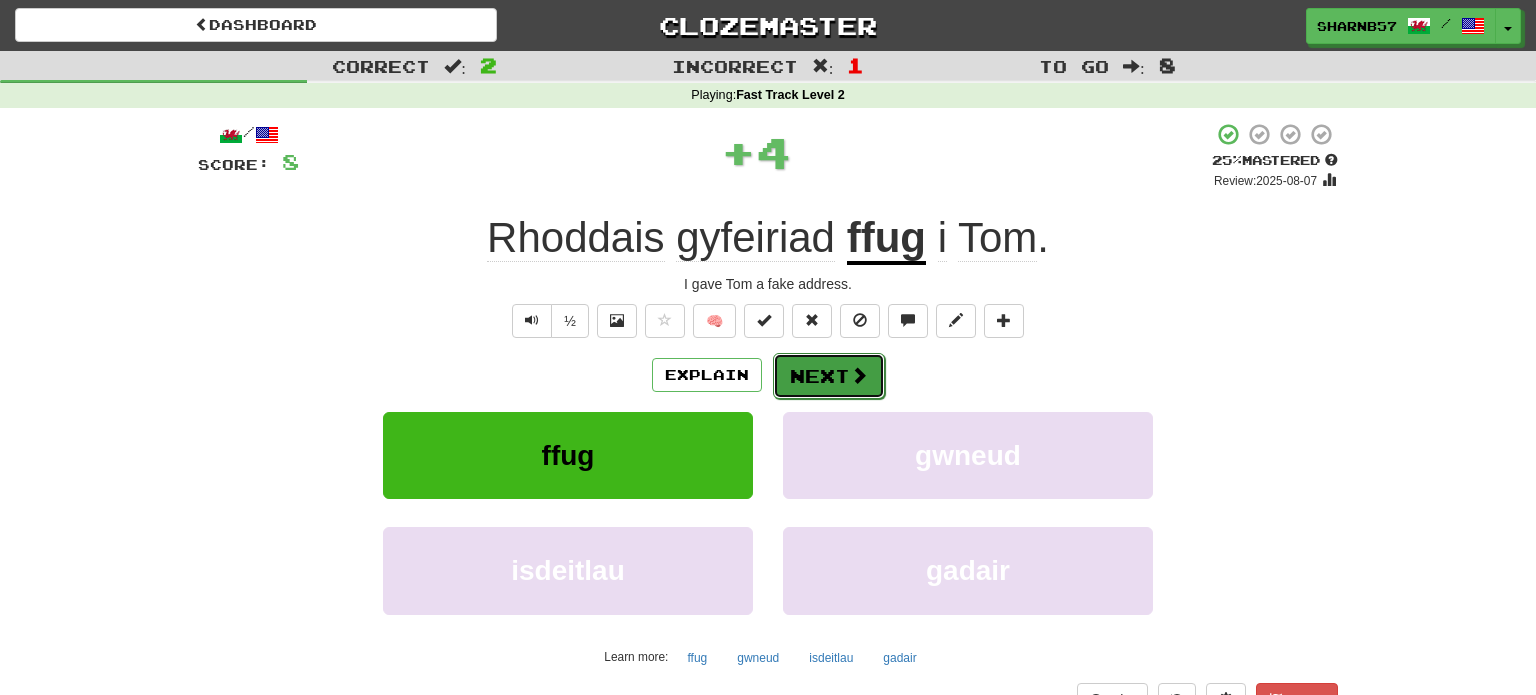 click on "Next" at bounding box center (829, 376) 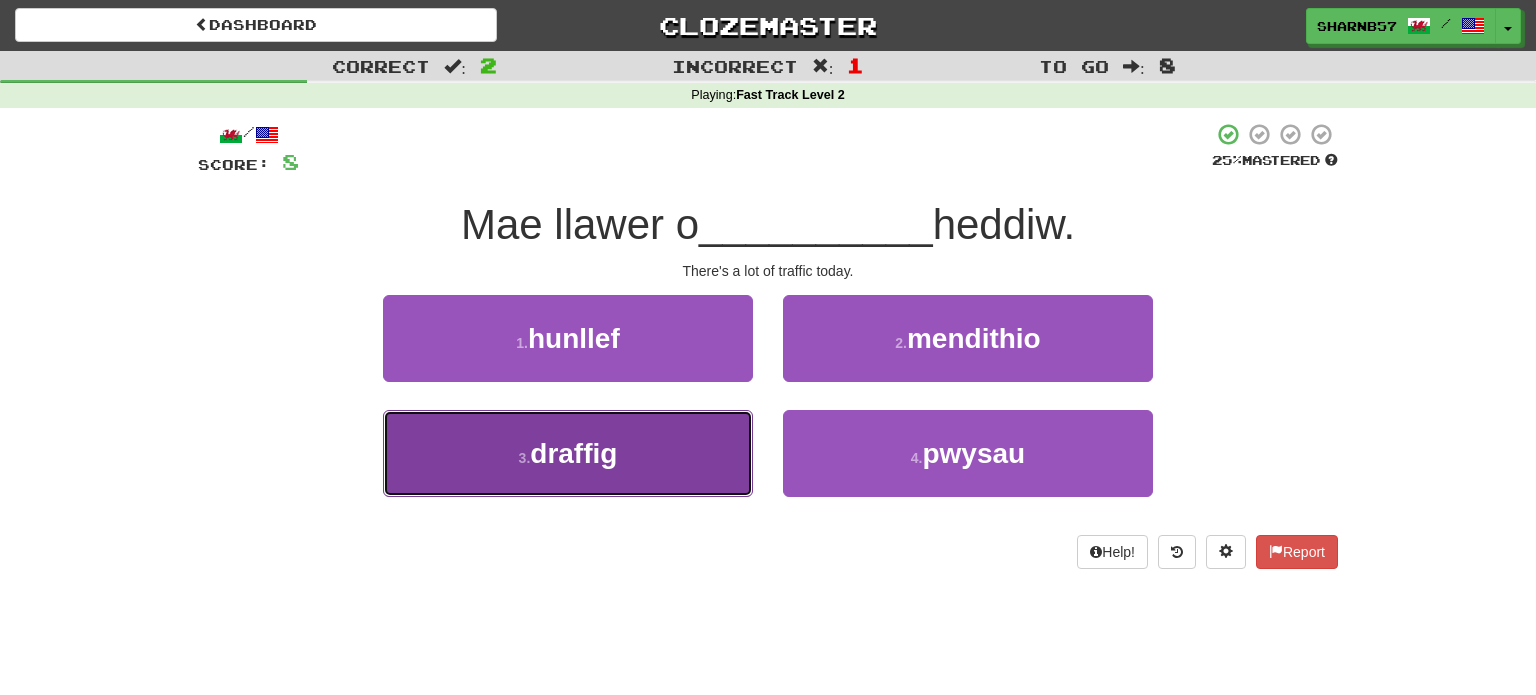 click on "3 .  draffig" at bounding box center [568, 453] 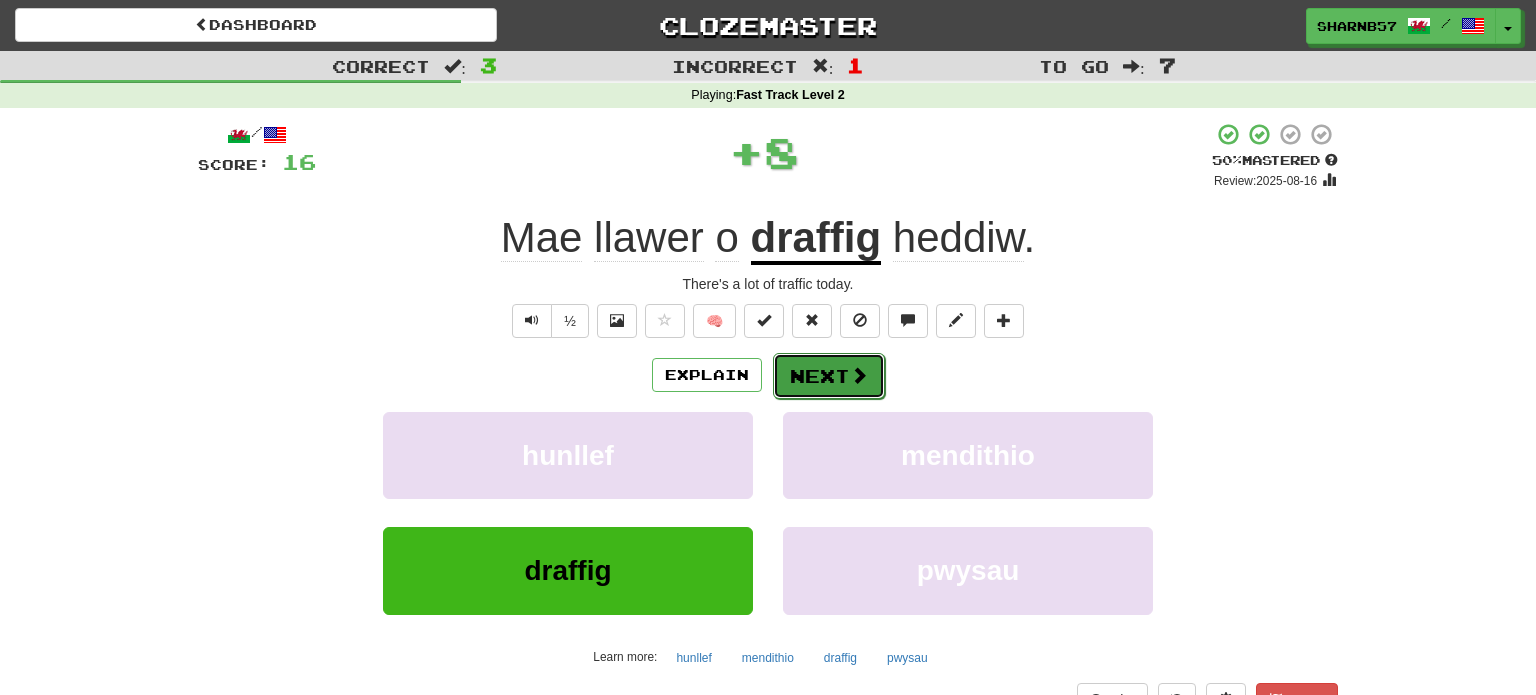 click on "Next" at bounding box center (829, 376) 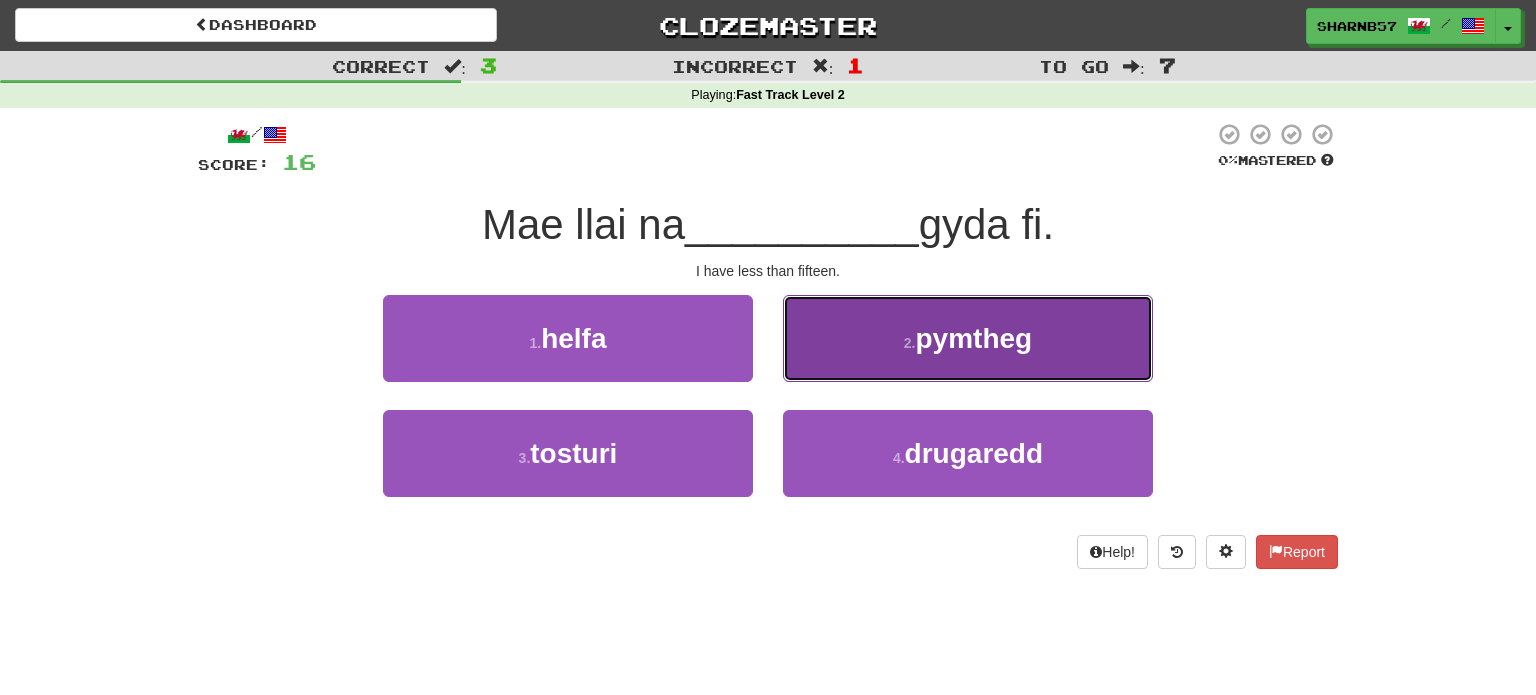 click on "[NUMBER]" at bounding box center (968, 338) 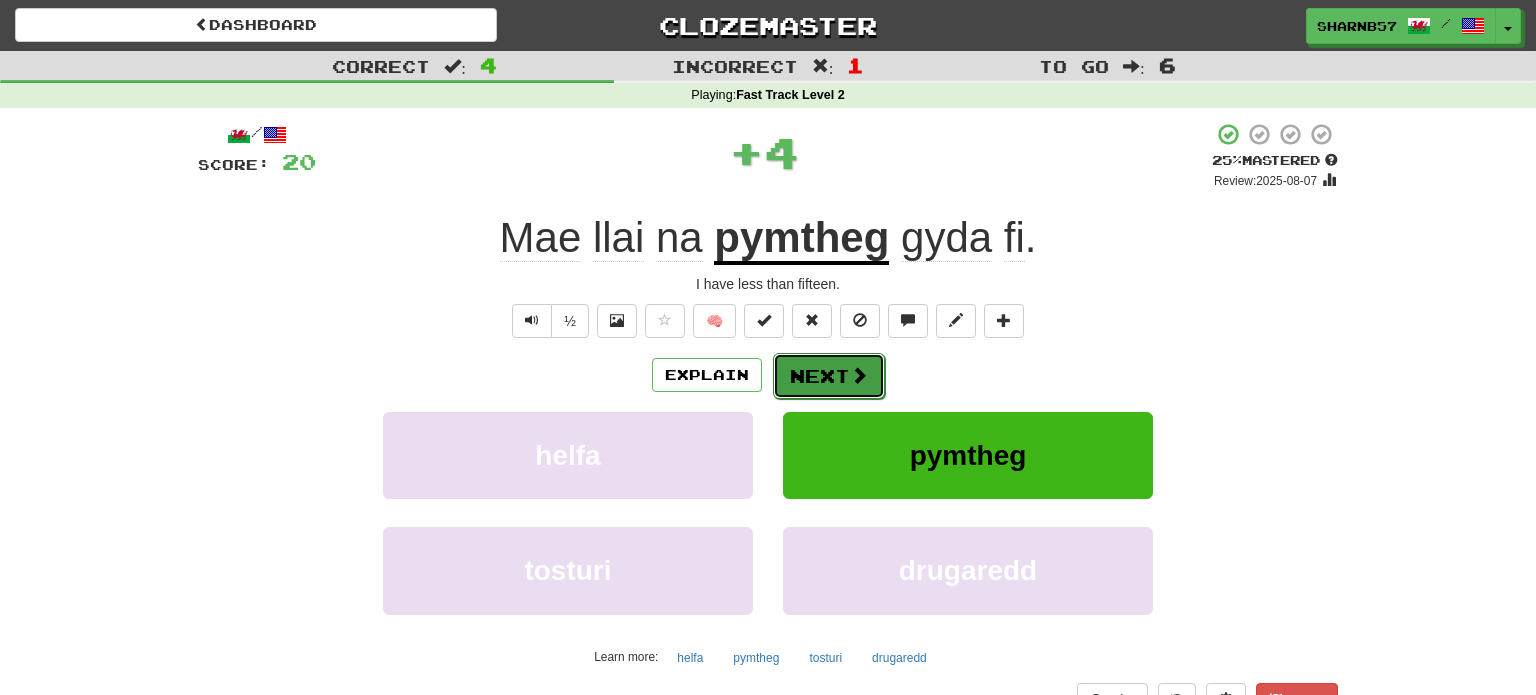 click on "Next" at bounding box center [829, 376] 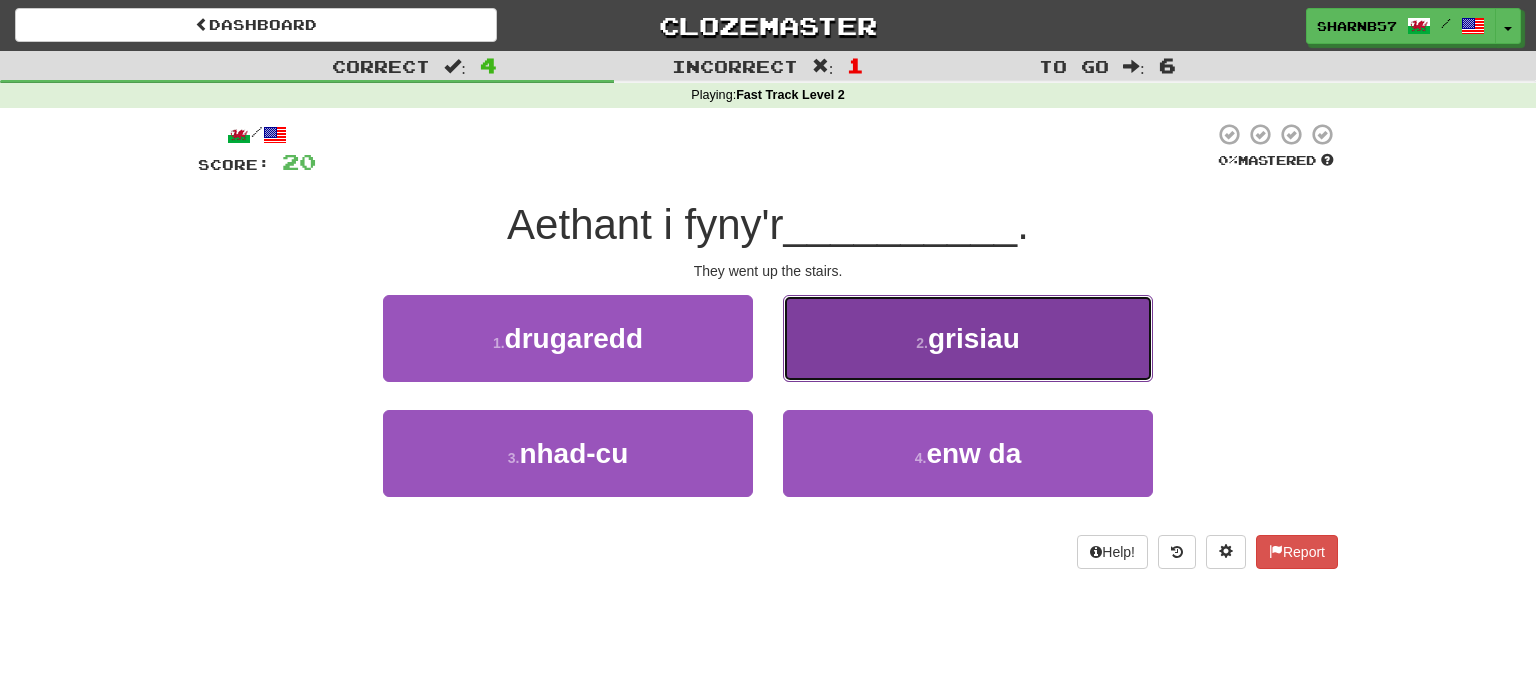 click on "2 .  grisiau" at bounding box center [968, 338] 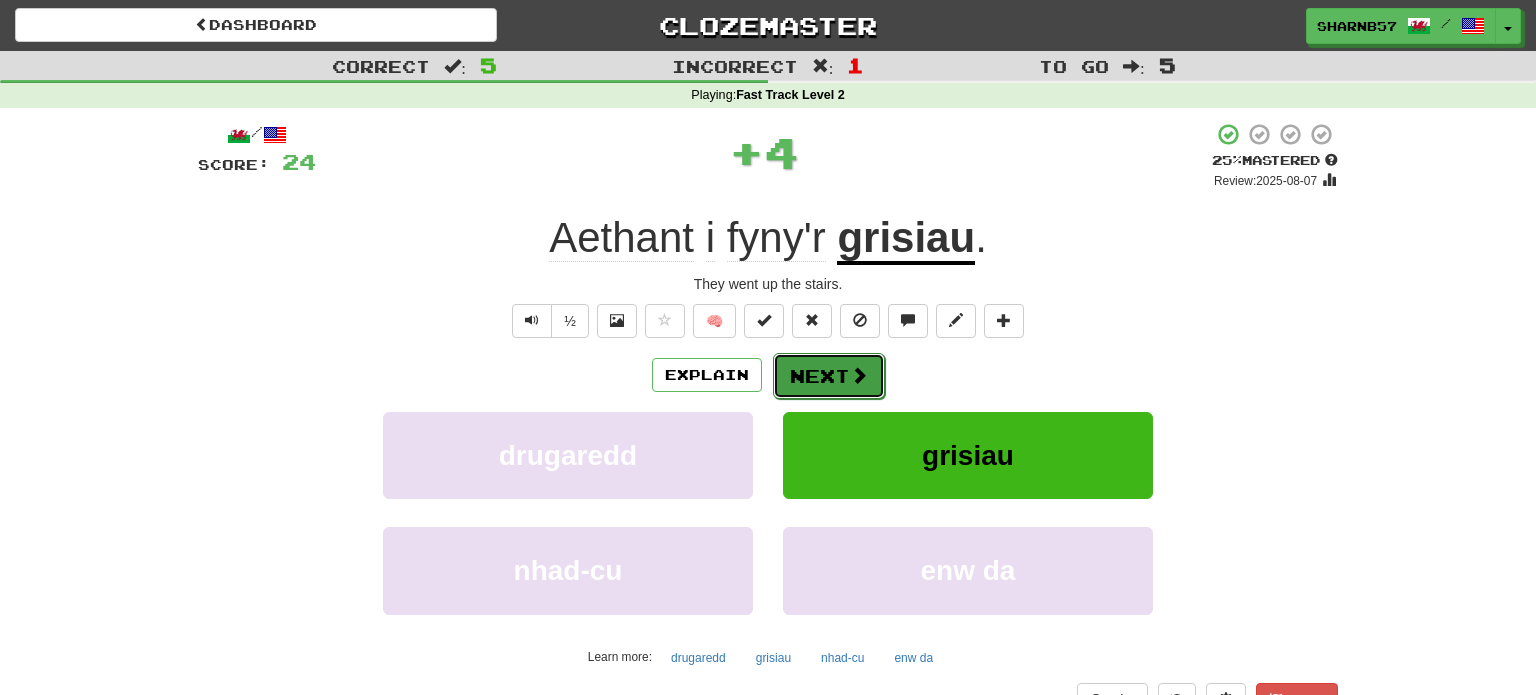 click on "Next" at bounding box center [829, 376] 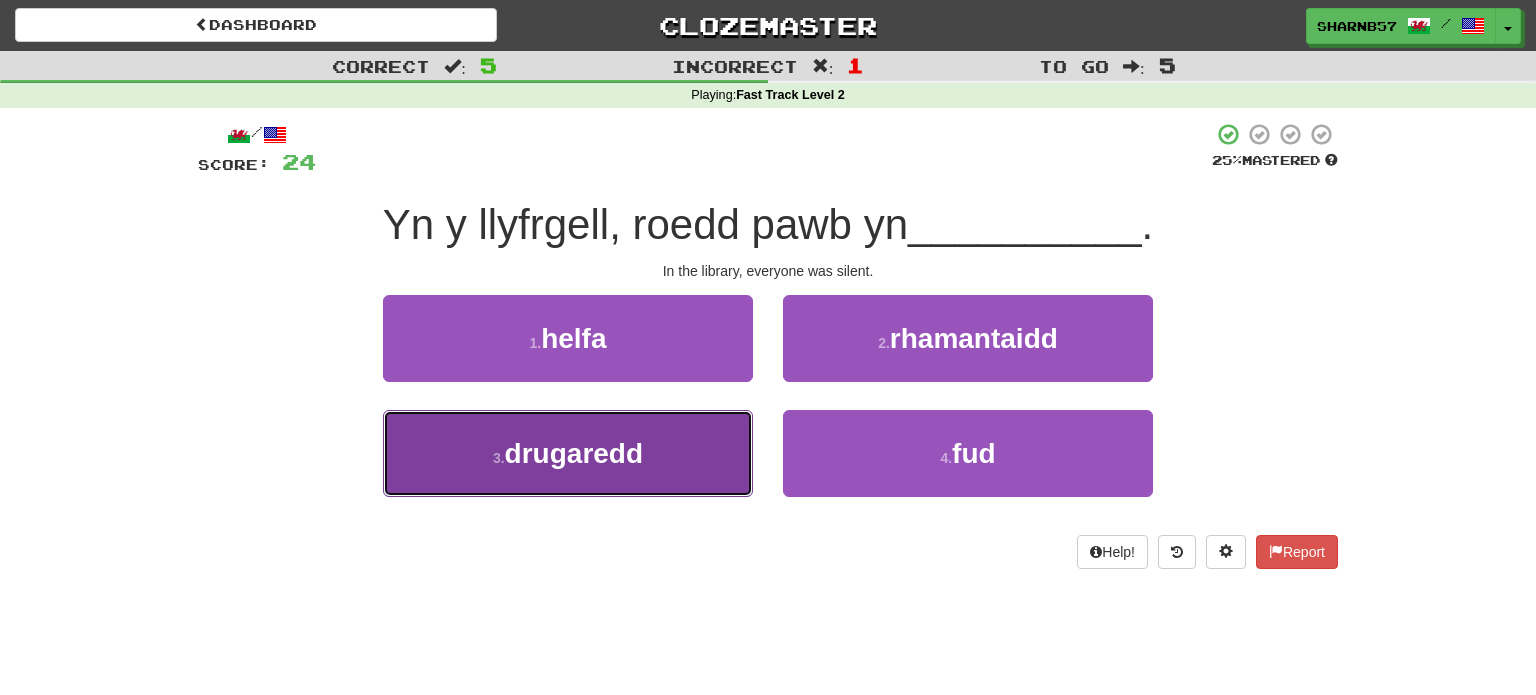 click on "3 .  drugaredd" at bounding box center (568, 453) 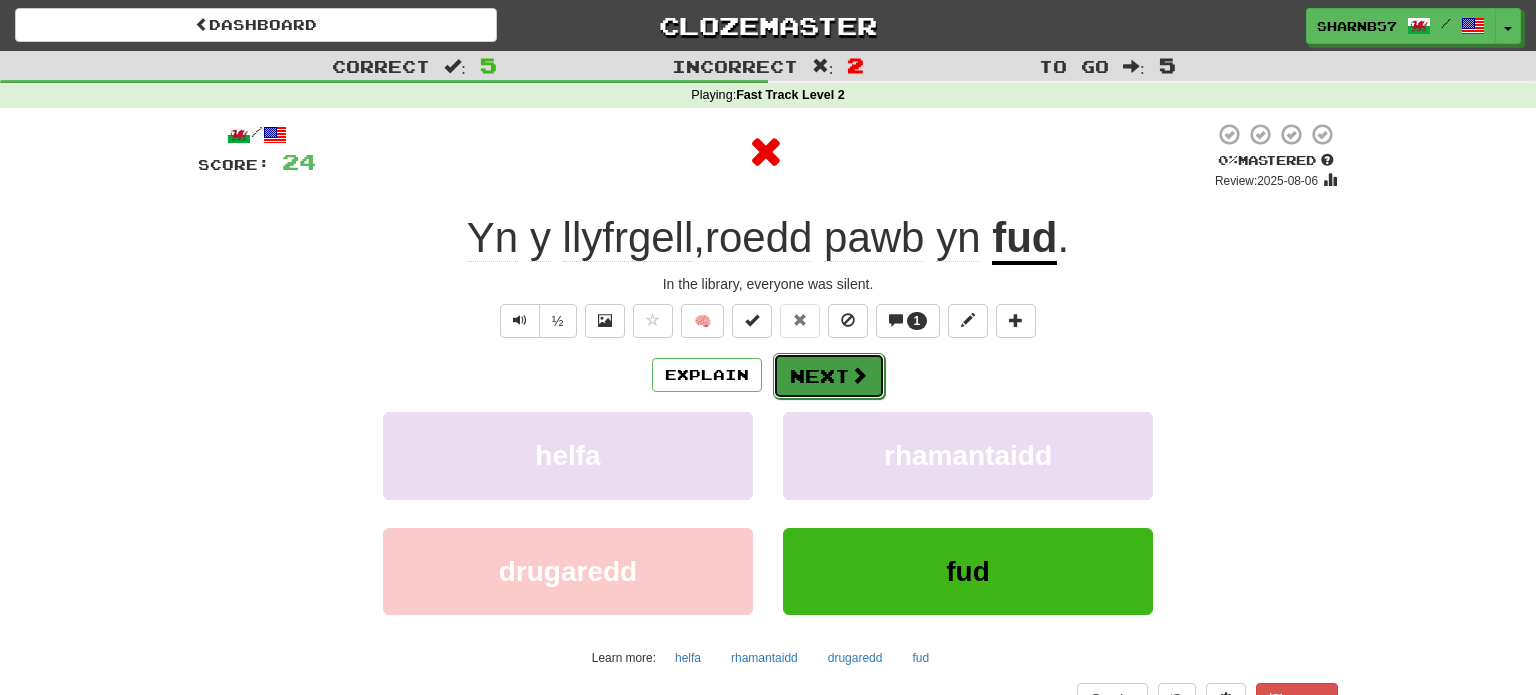 click on "Next" at bounding box center (829, 376) 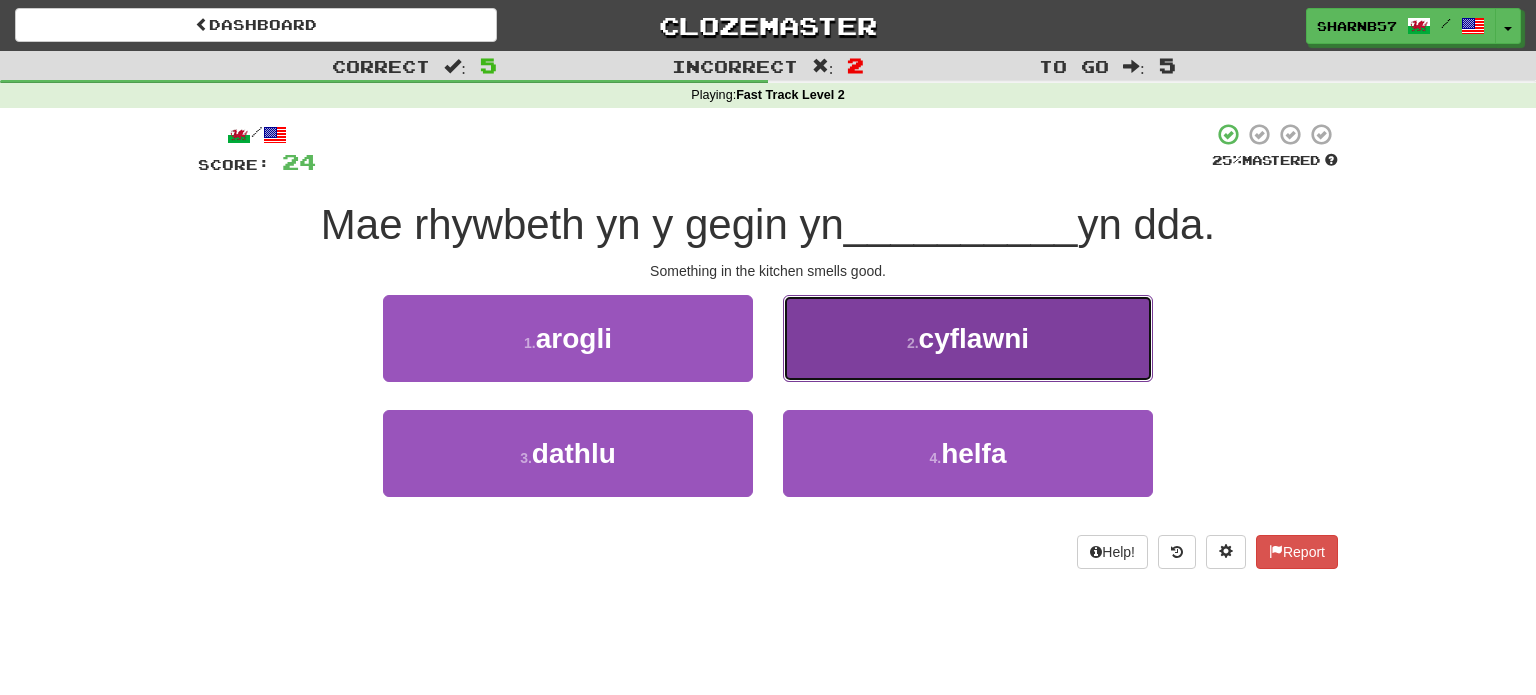 click on "2 .  cyflawni" at bounding box center (968, 338) 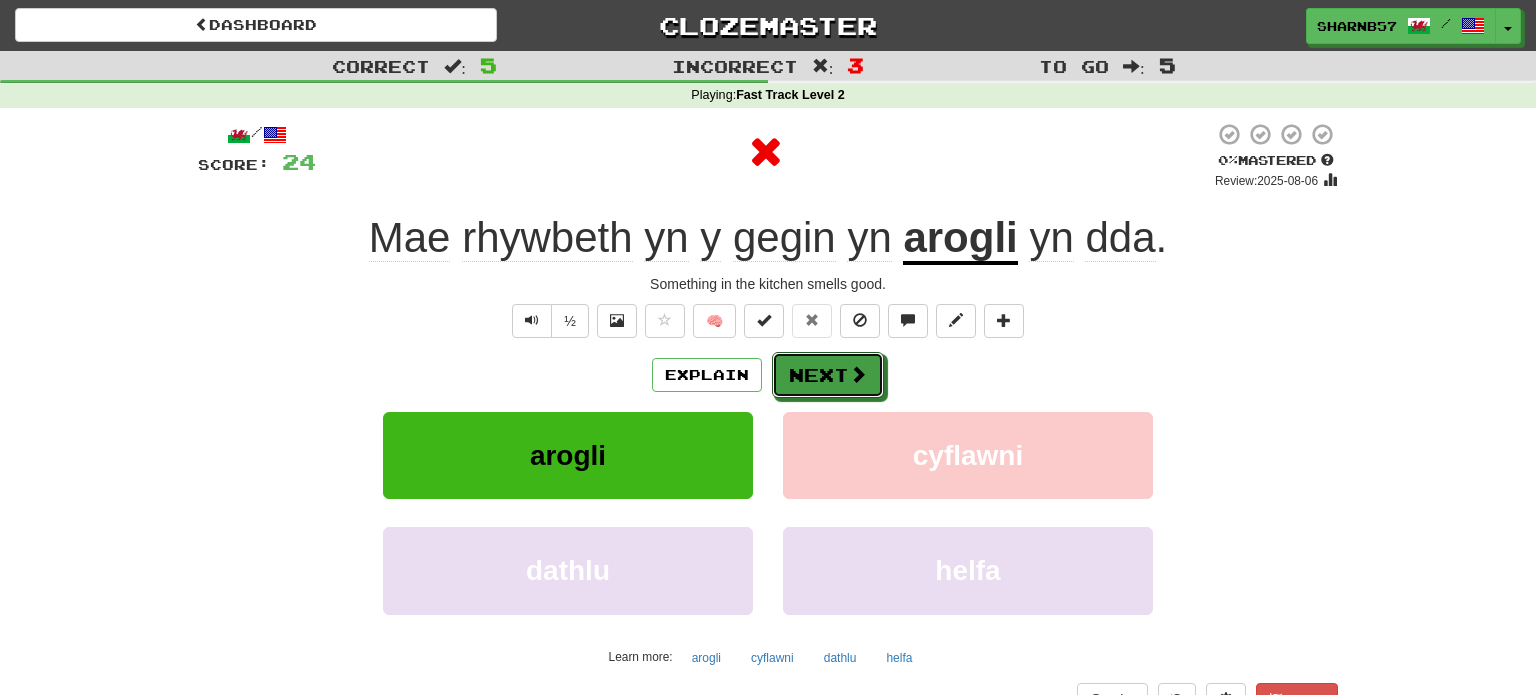 click on "Next" at bounding box center (828, 375) 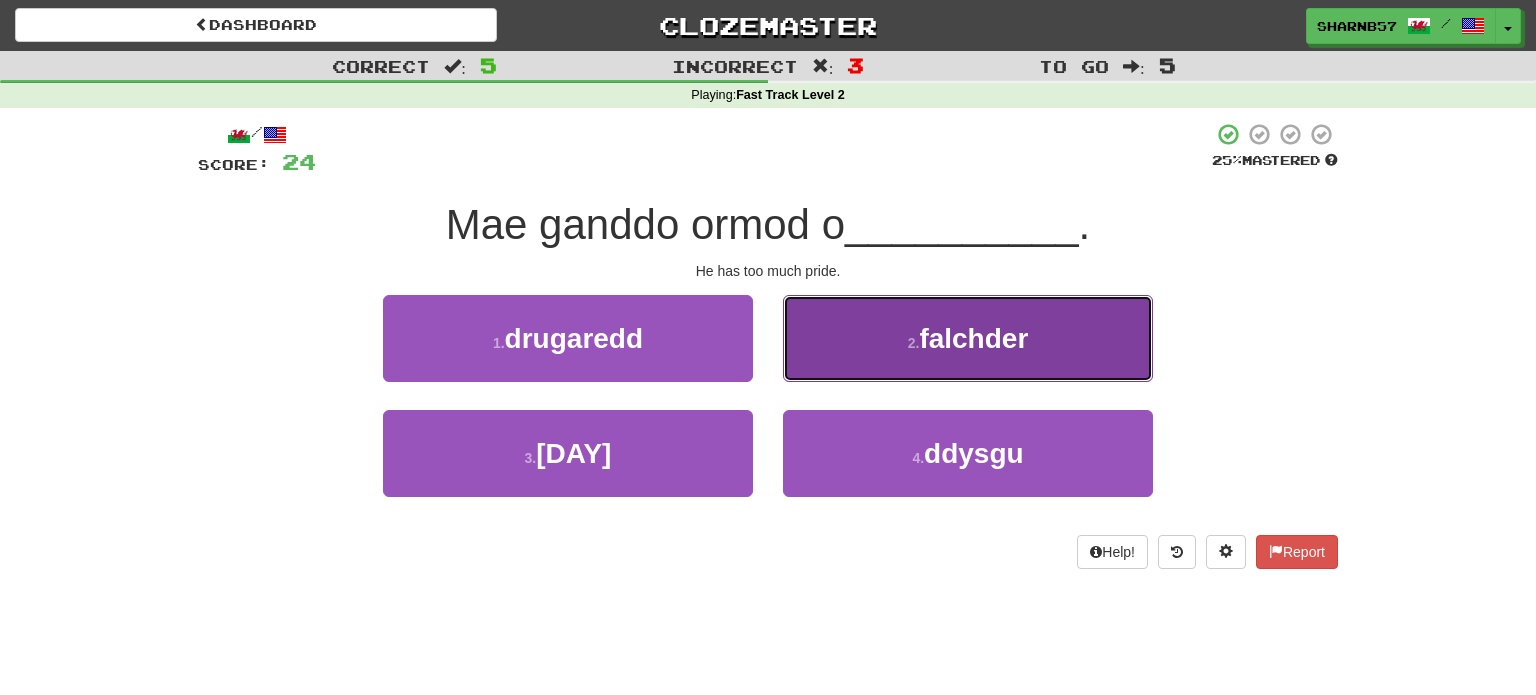 click on "2 .  falchder" at bounding box center (968, 338) 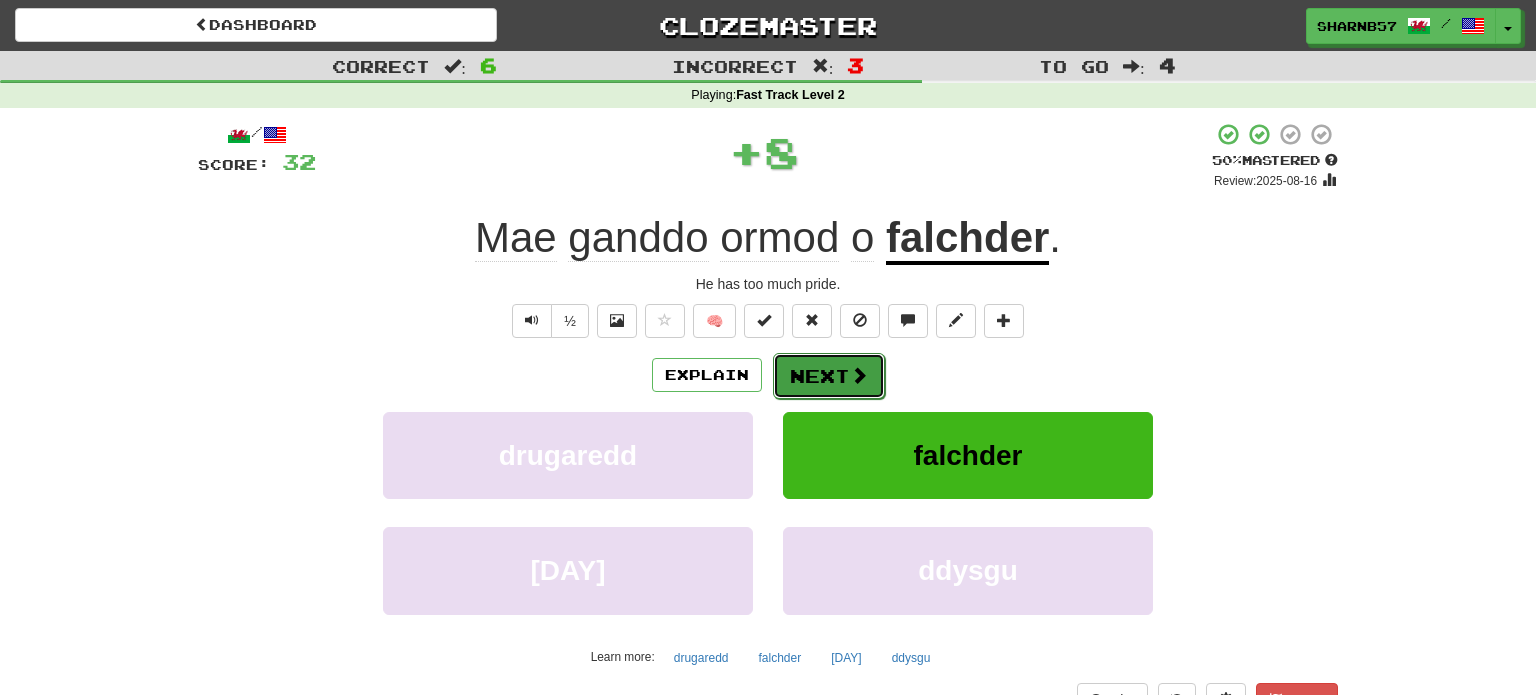 click on "Next" at bounding box center (829, 376) 